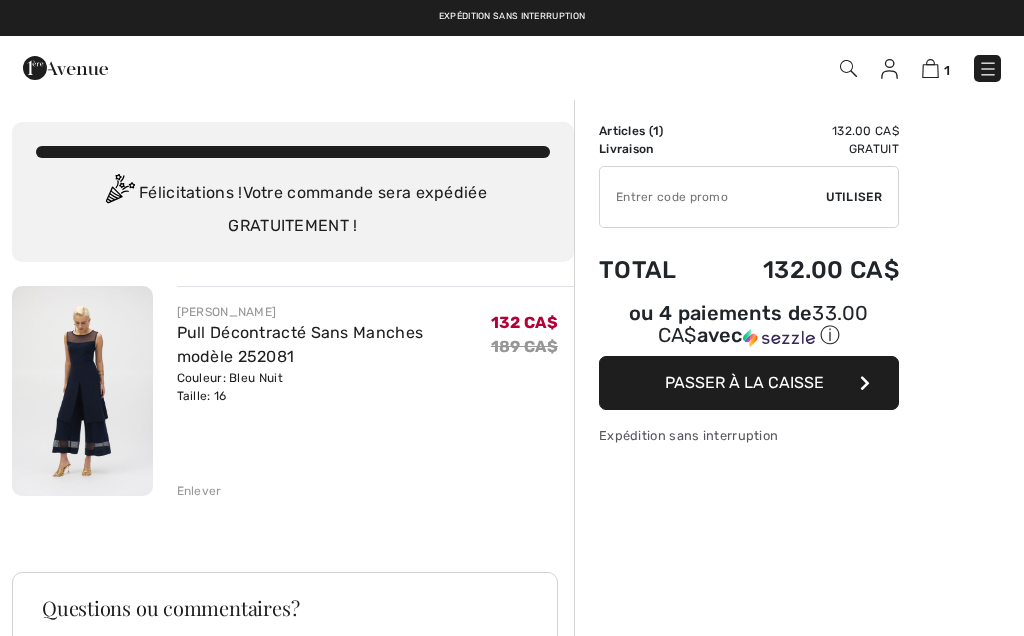 scroll, scrollTop: 0, scrollLeft: 0, axis: both 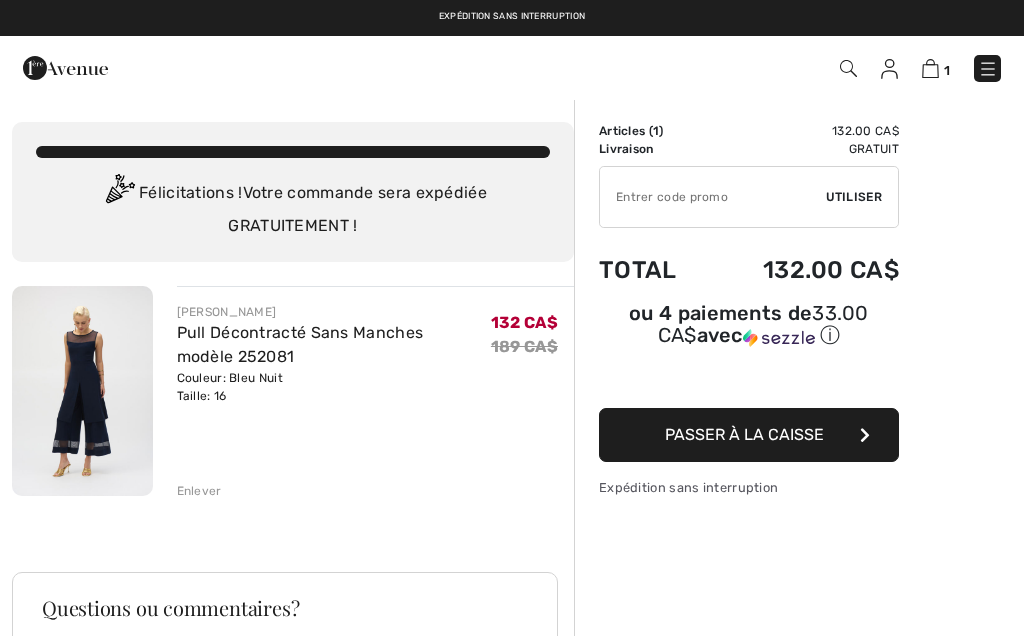 click on "Passer à la caisse" at bounding box center (744, 434) 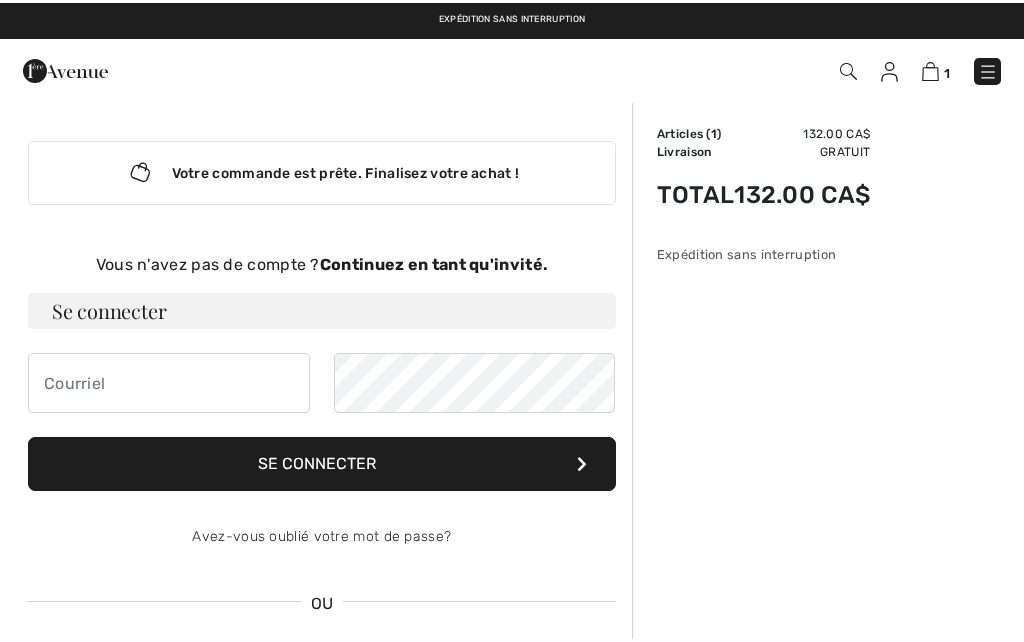 scroll, scrollTop: 0, scrollLeft: 0, axis: both 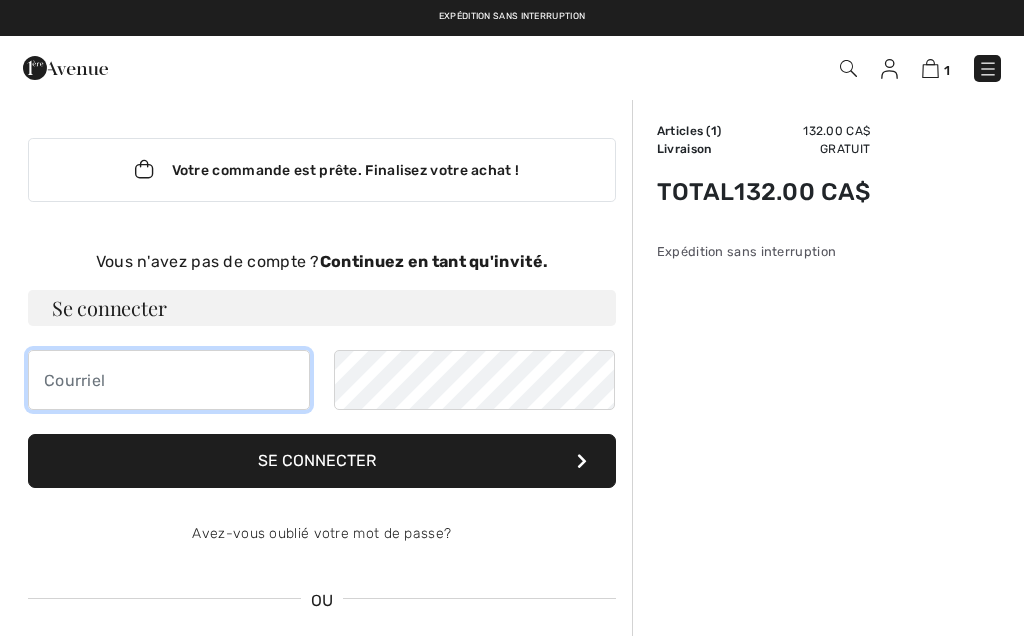 click at bounding box center (169, 380) 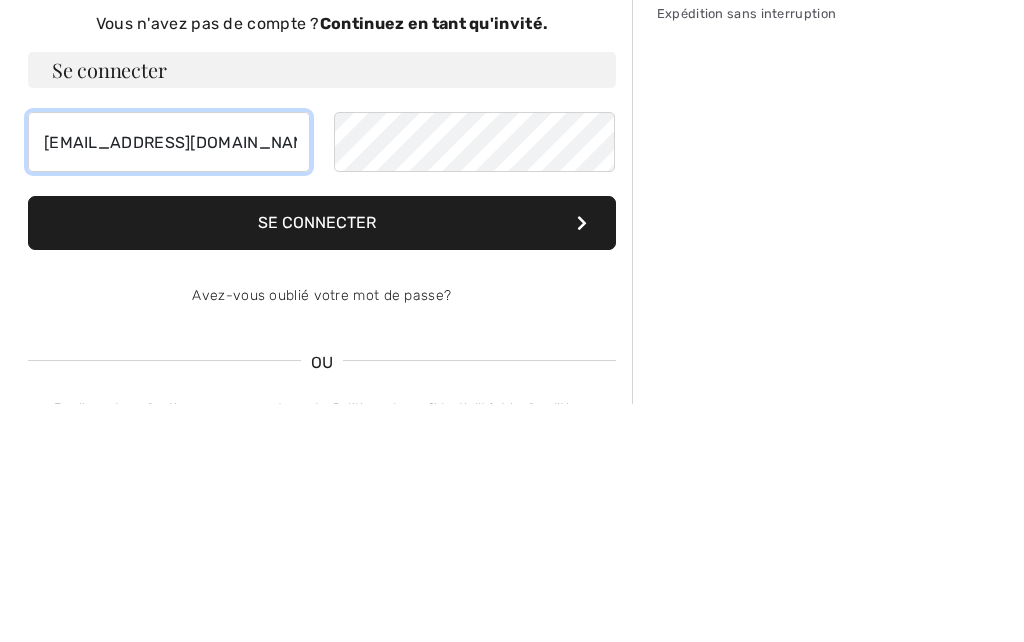 type on "[EMAIL_ADDRESS][DOMAIN_NAME]" 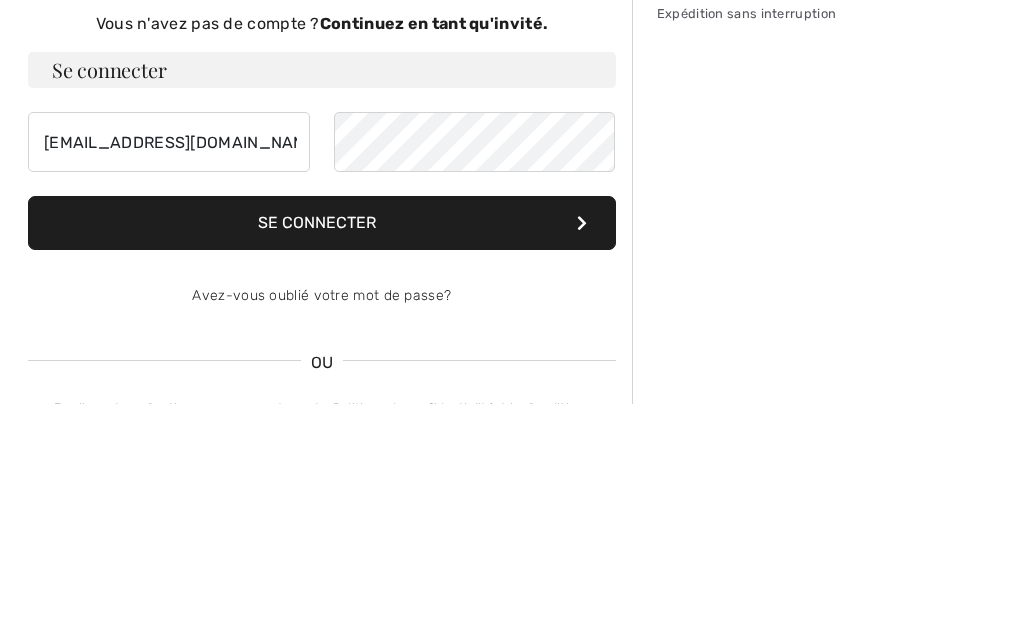 click on "Se connecter" at bounding box center [322, 461] 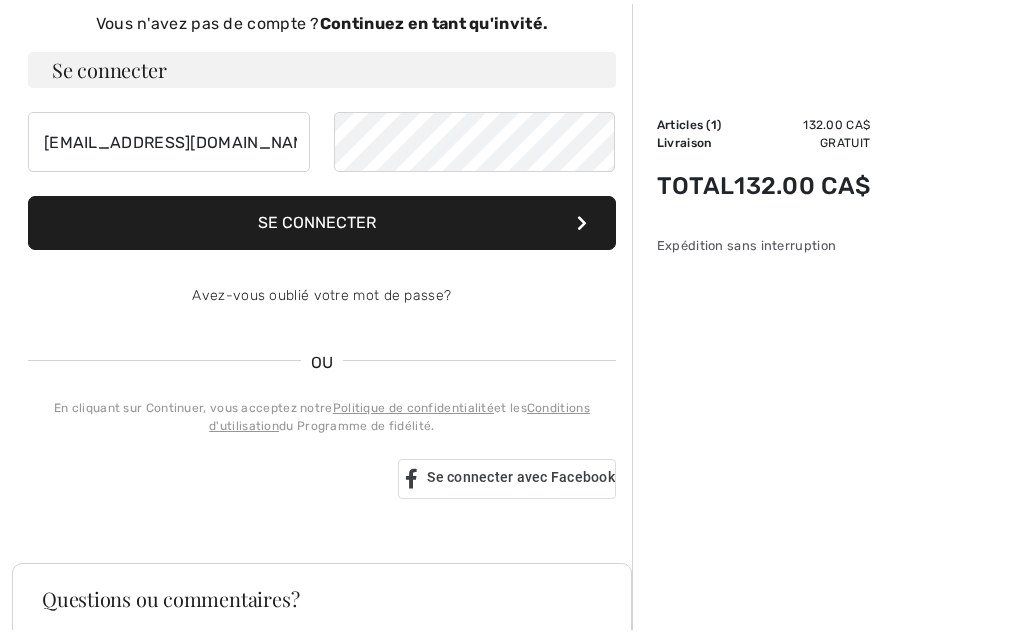 scroll, scrollTop: 238, scrollLeft: 0, axis: vertical 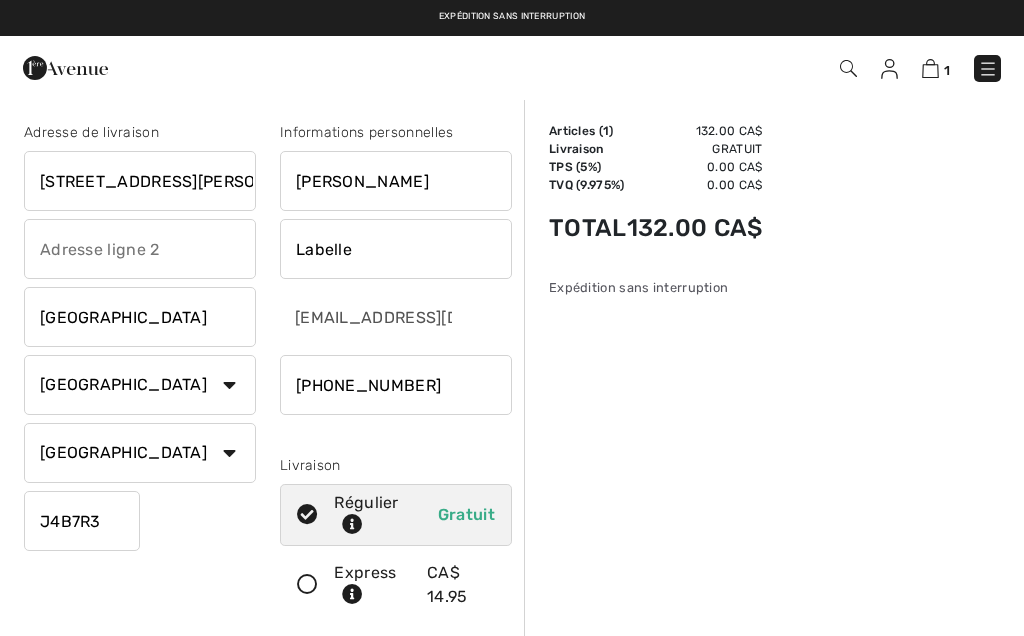 click at bounding box center (988, 69) 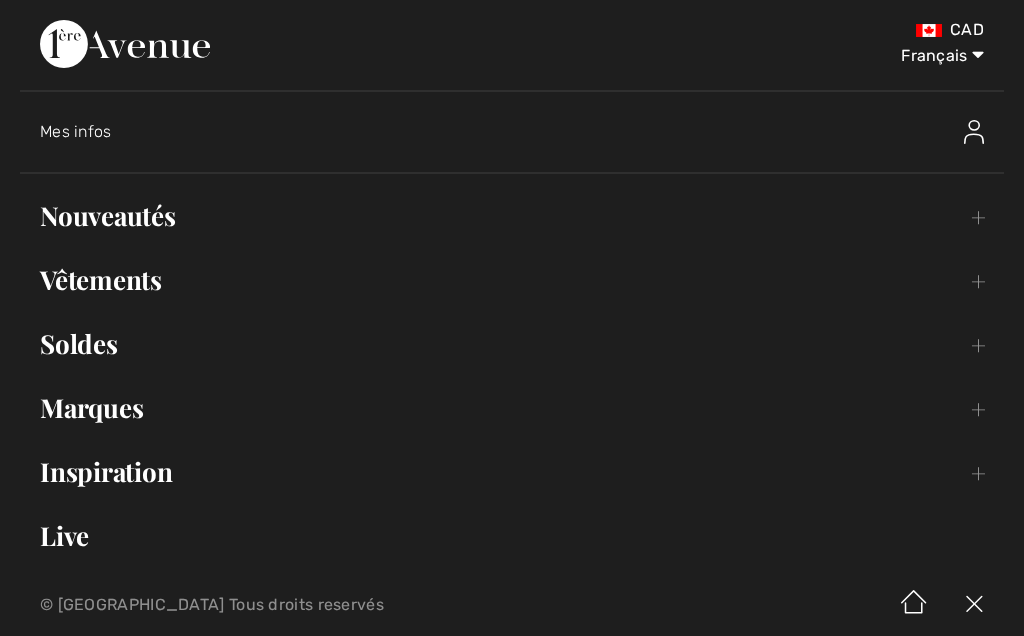click at bounding box center [974, 132] 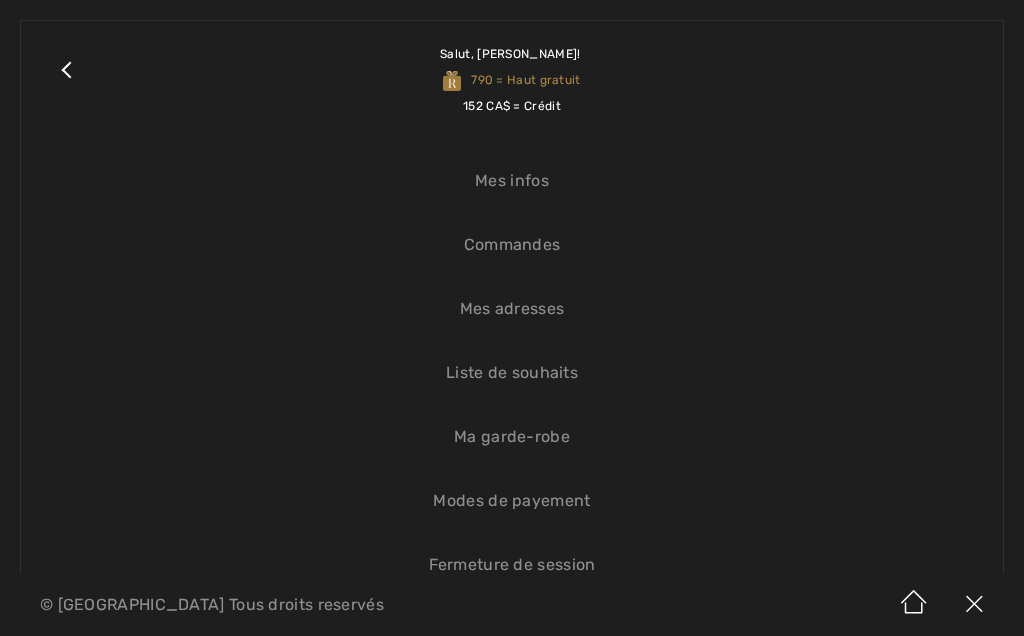 click on "Close submenu" at bounding box center [66, 80] 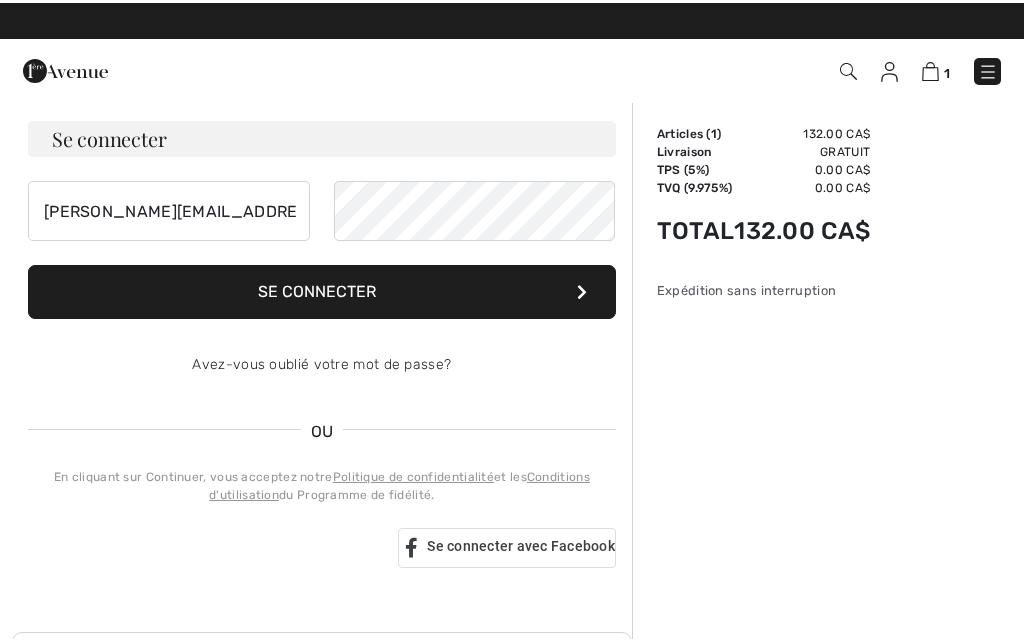 scroll, scrollTop: 93, scrollLeft: 0, axis: vertical 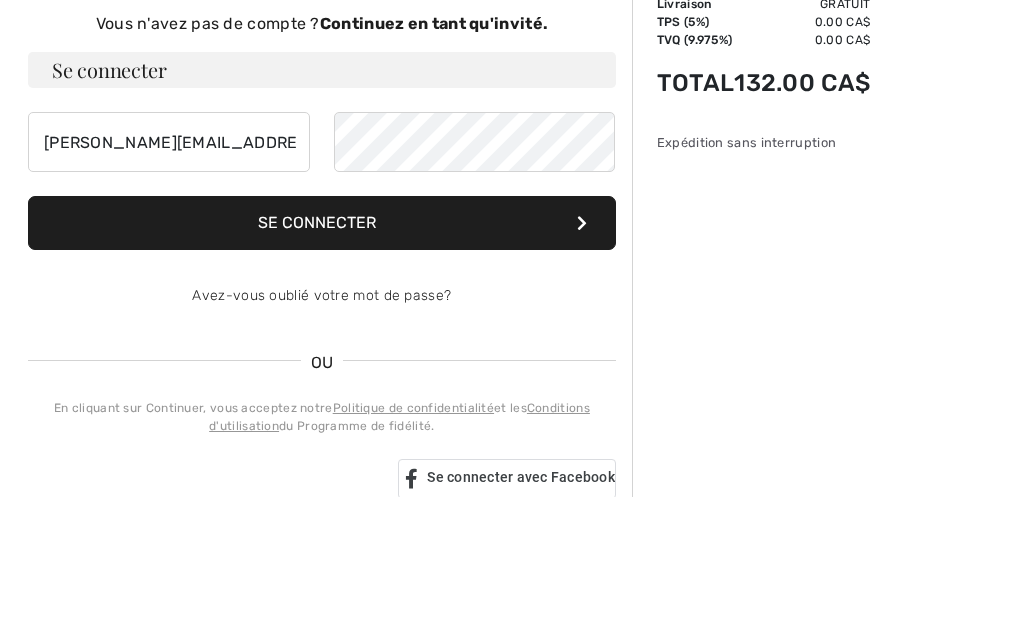 click on "Se connecter" at bounding box center (322, 368) 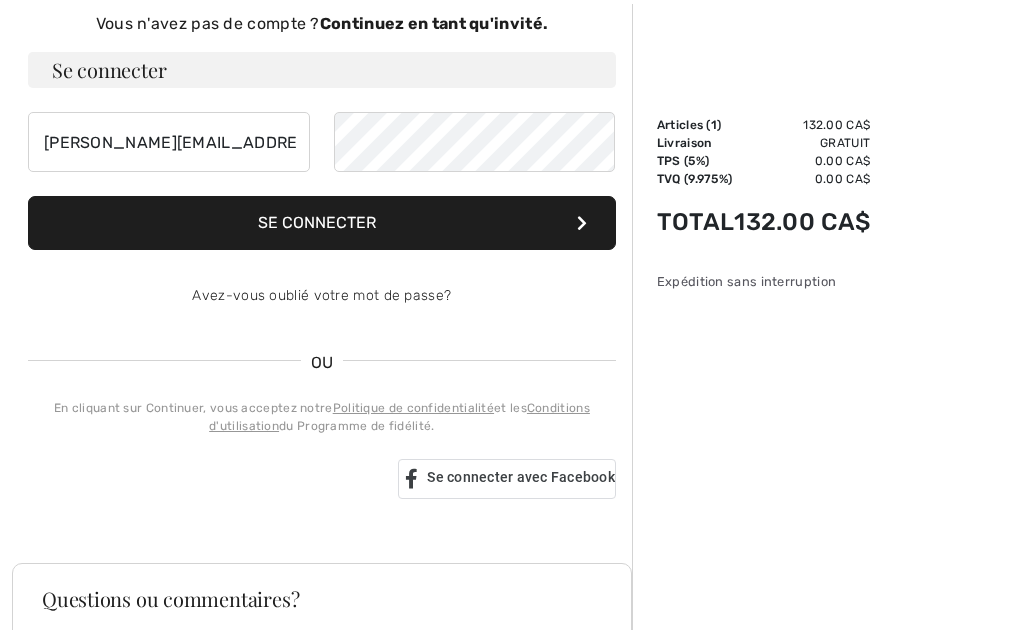 scroll, scrollTop: 238, scrollLeft: 0, axis: vertical 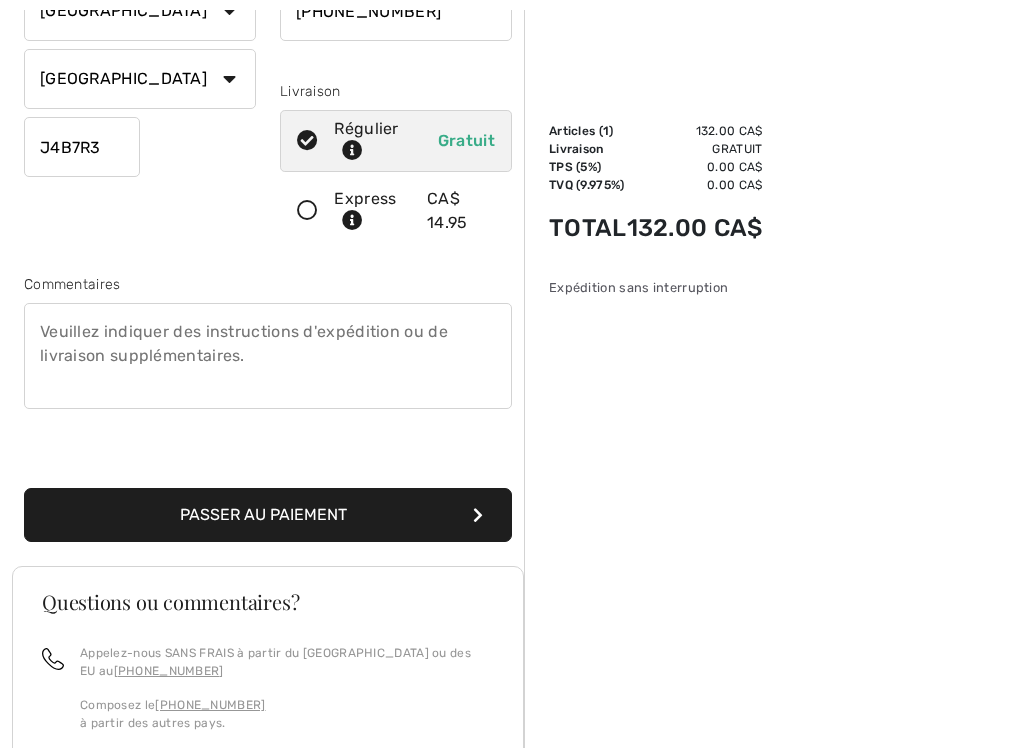 click on "Passer au paiement" at bounding box center [268, 515] 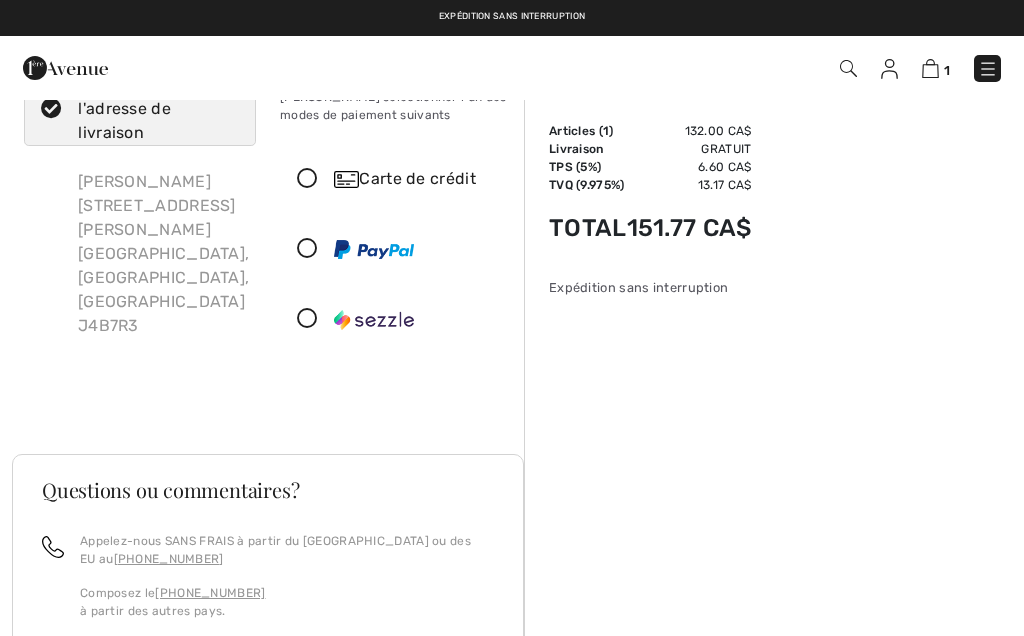 scroll, scrollTop: 0, scrollLeft: 0, axis: both 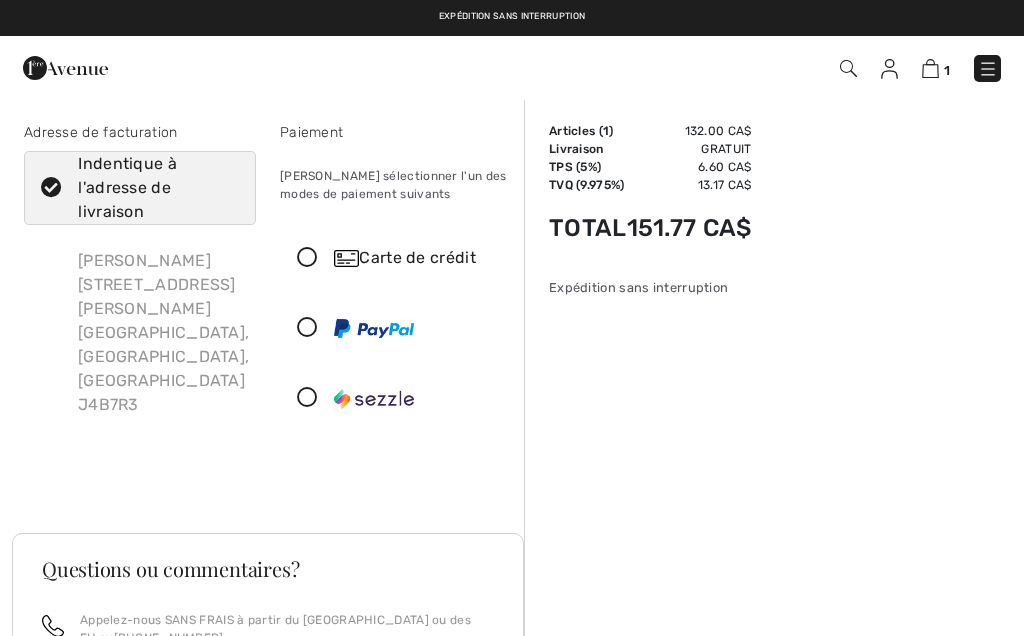 click at bounding box center [307, 258] 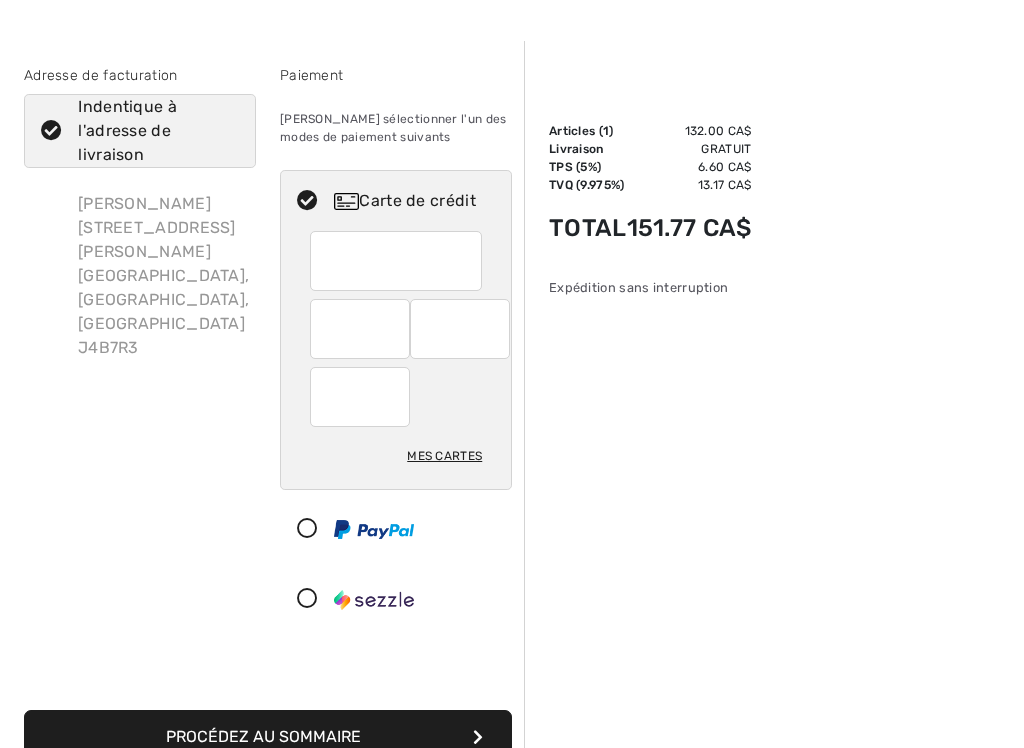 scroll, scrollTop: 68, scrollLeft: 0, axis: vertical 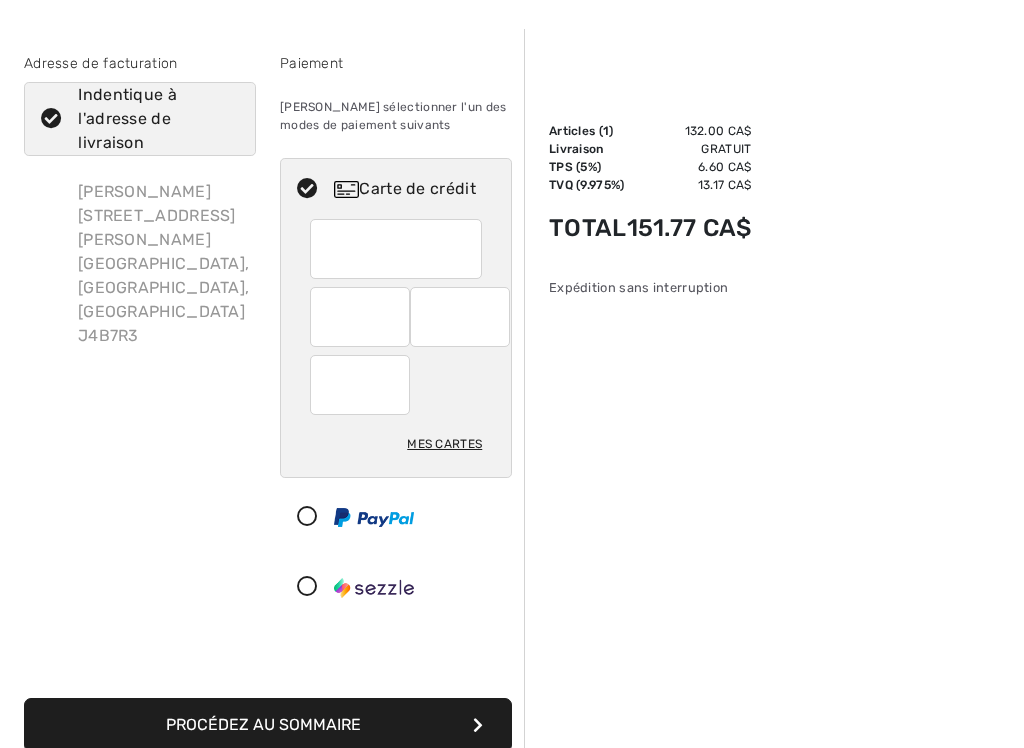click on "Mes cartes" at bounding box center [444, 445] 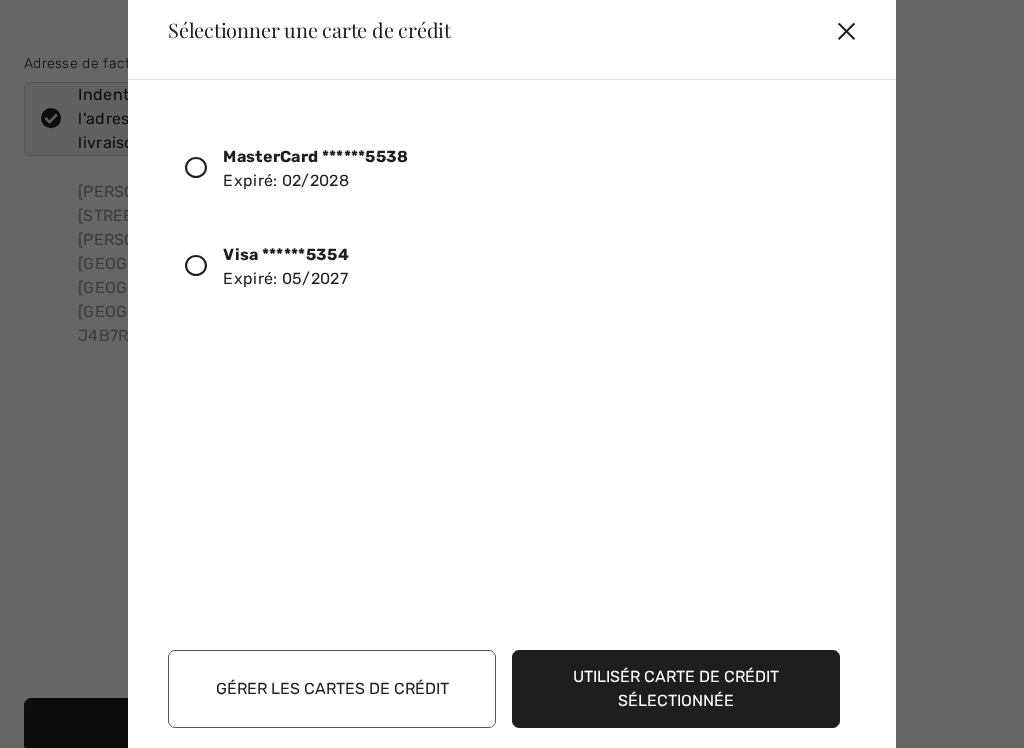 click at bounding box center (196, 168) 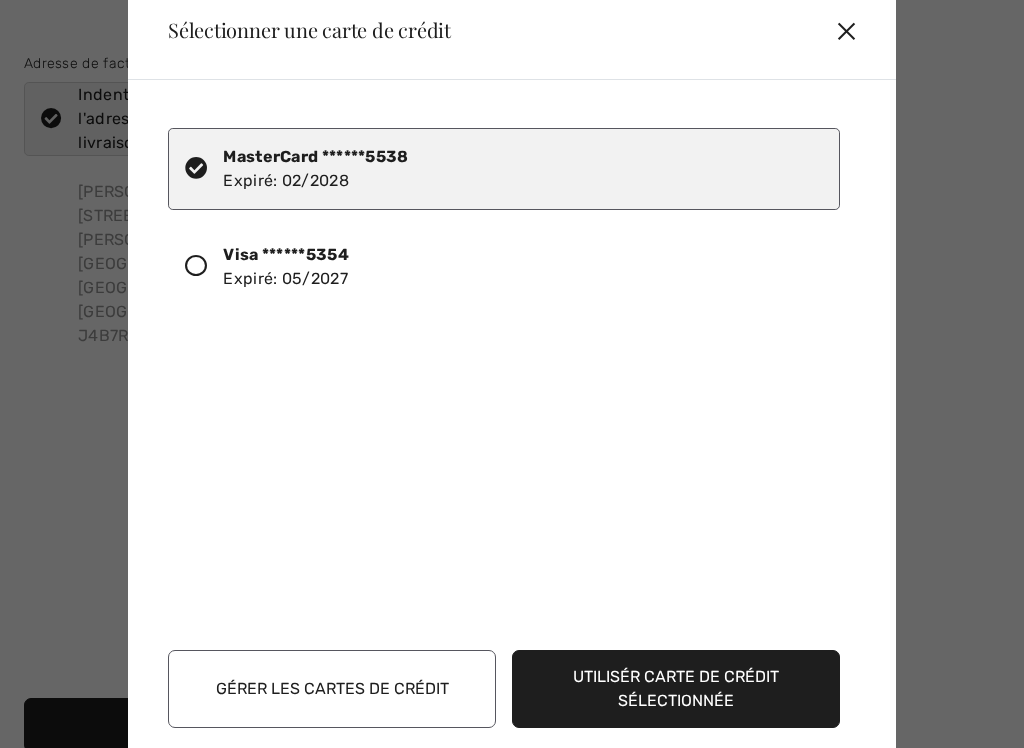 click on "Utilisér carte de crédit sélectionnée" at bounding box center [676, 689] 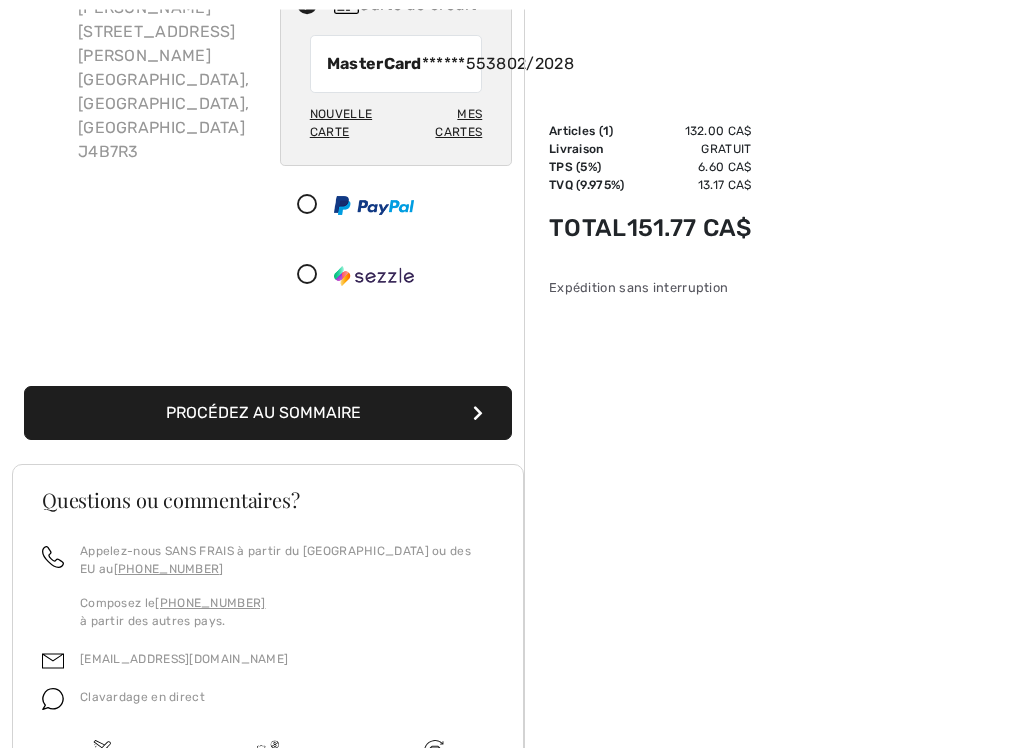 scroll, scrollTop: 257, scrollLeft: 0, axis: vertical 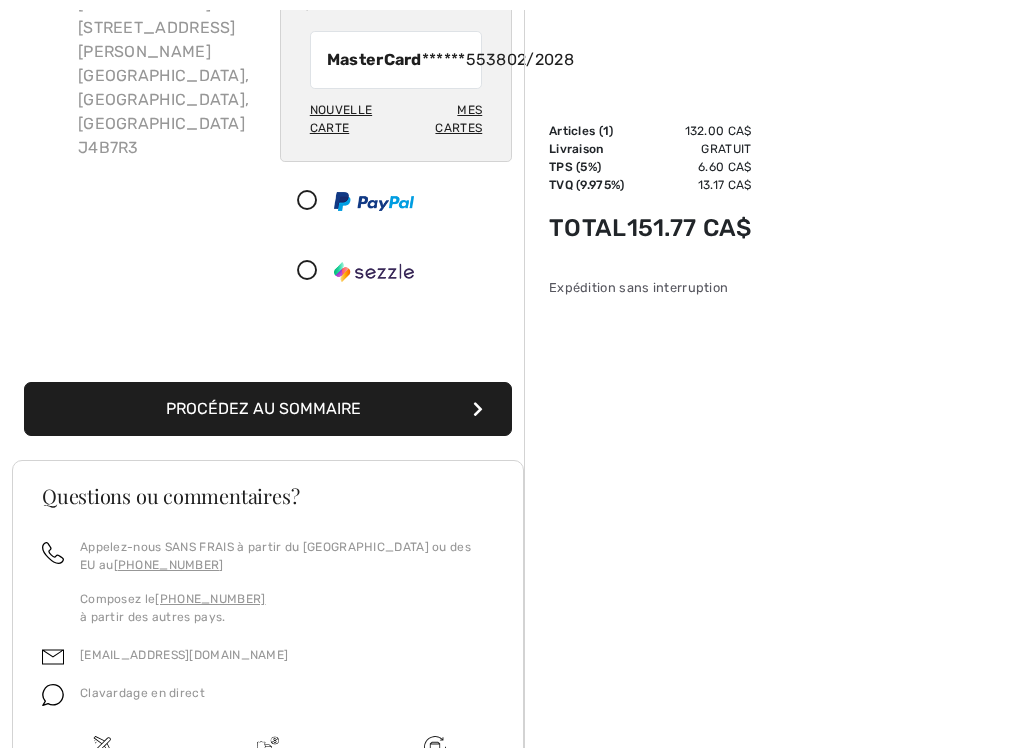 click on "Procédez au sommaire" at bounding box center [268, 409] 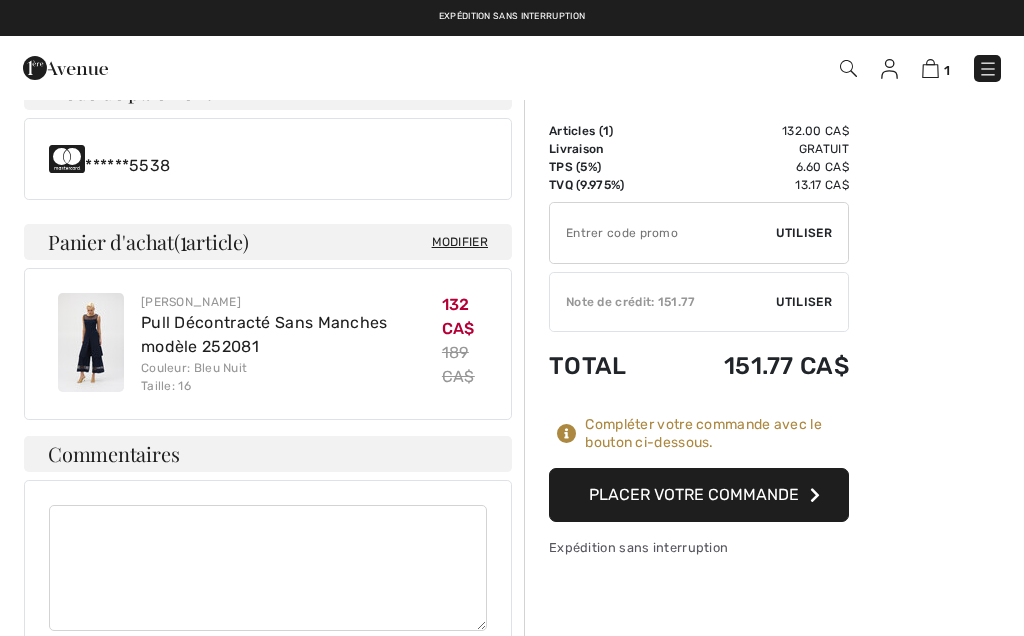 scroll, scrollTop: 785, scrollLeft: 0, axis: vertical 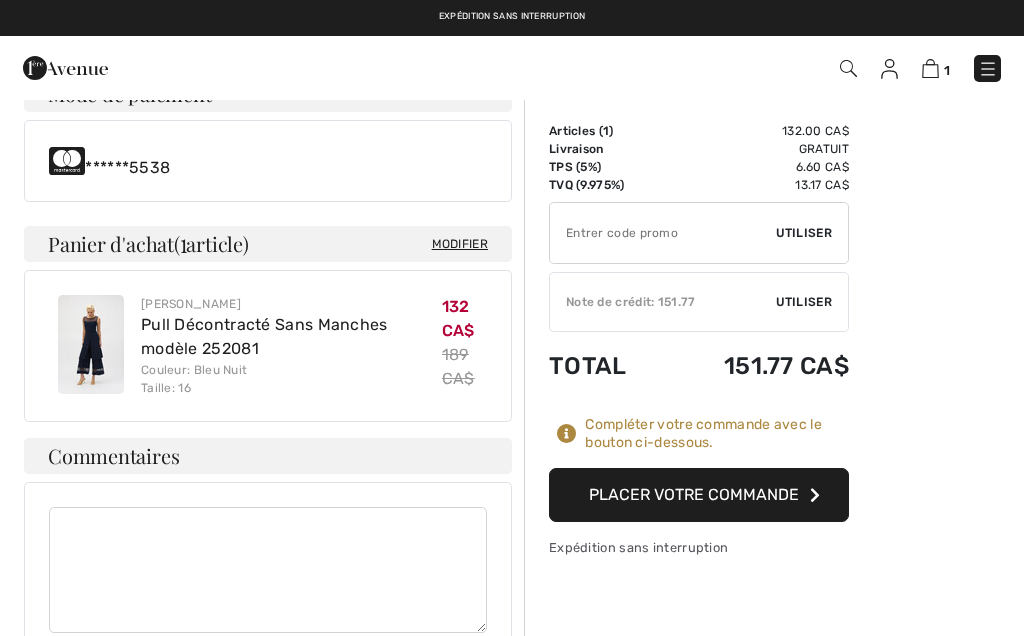 click on "Modifier" at bounding box center [460, 244] 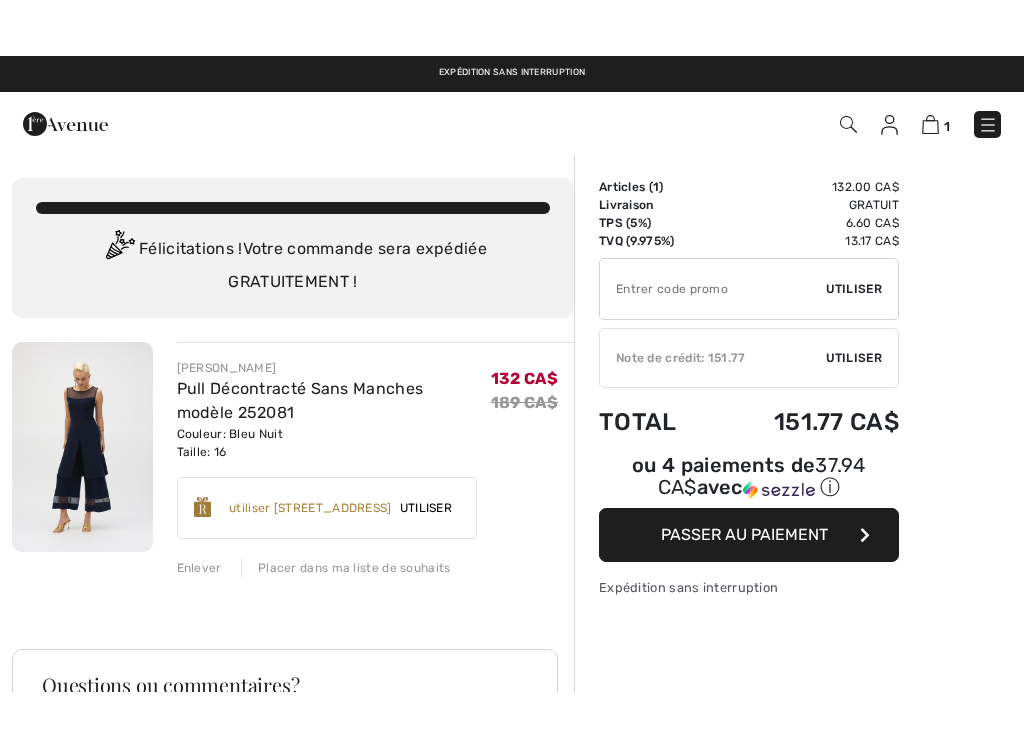 scroll, scrollTop: 0, scrollLeft: 0, axis: both 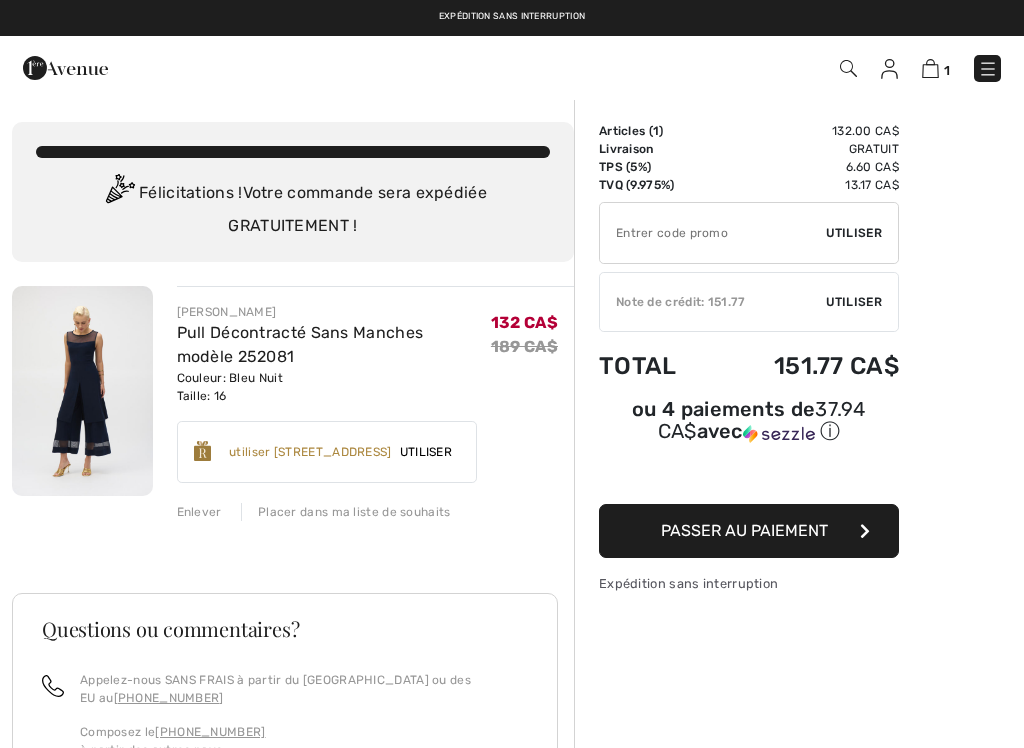 click on "Enlever" at bounding box center (199, 512) 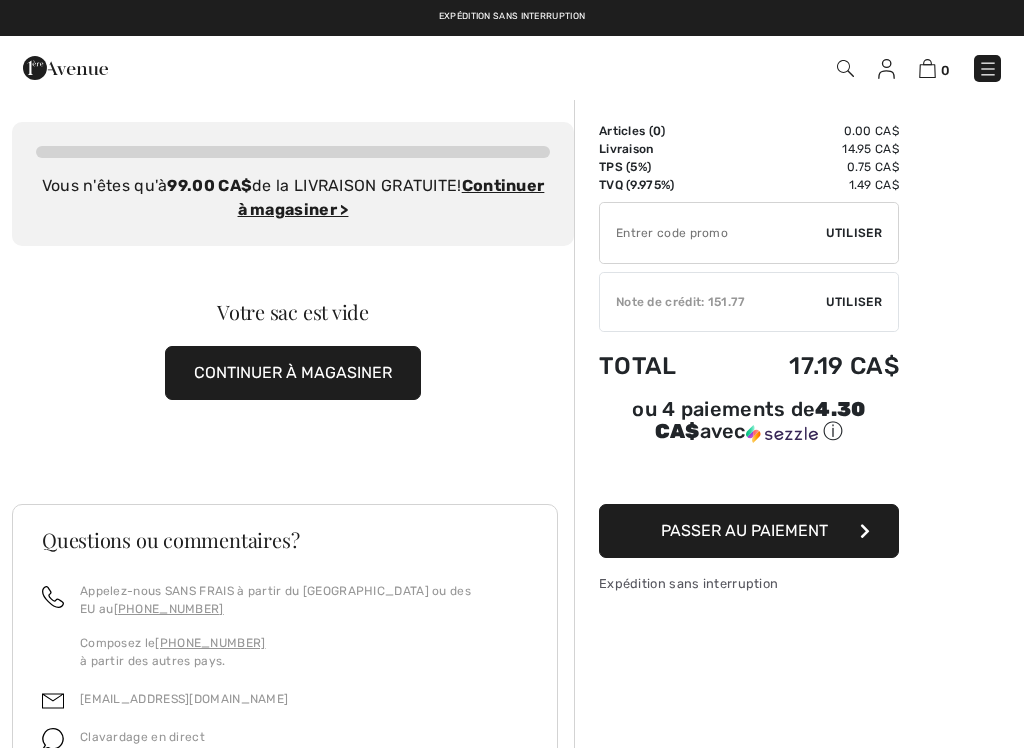 click on "CONTINUER À MAGASINER" at bounding box center [293, 373] 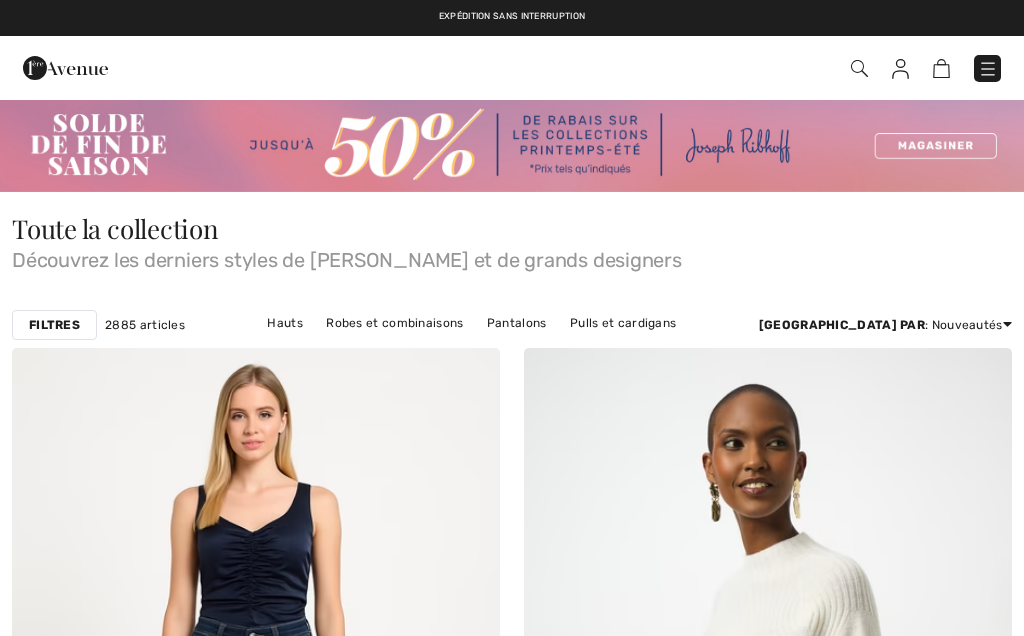 scroll, scrollTop: 0, scrollLeft: 0, axis: both 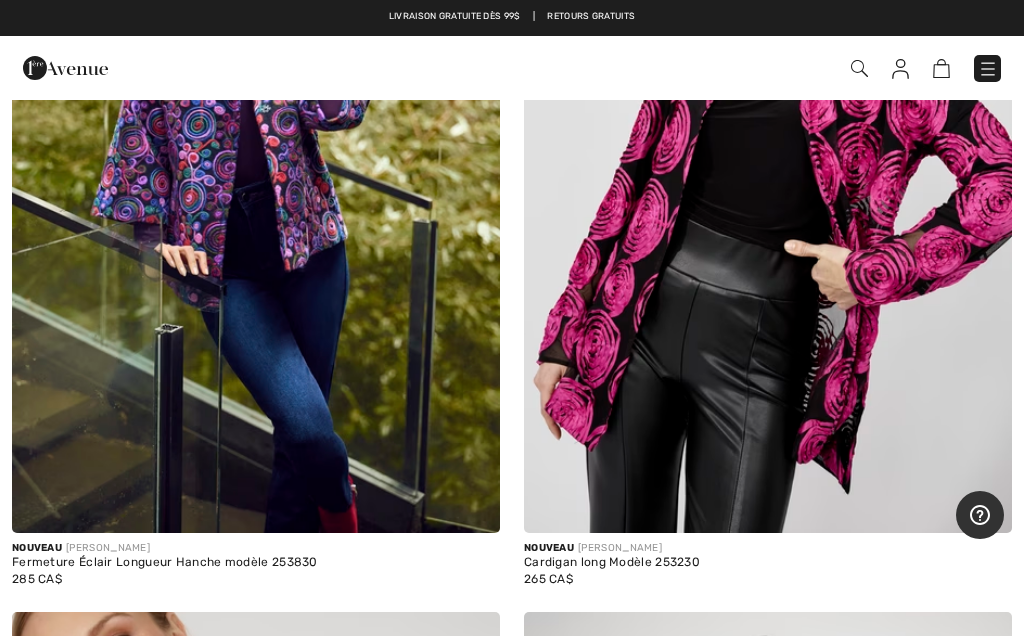click at bounding box center [768, 167] 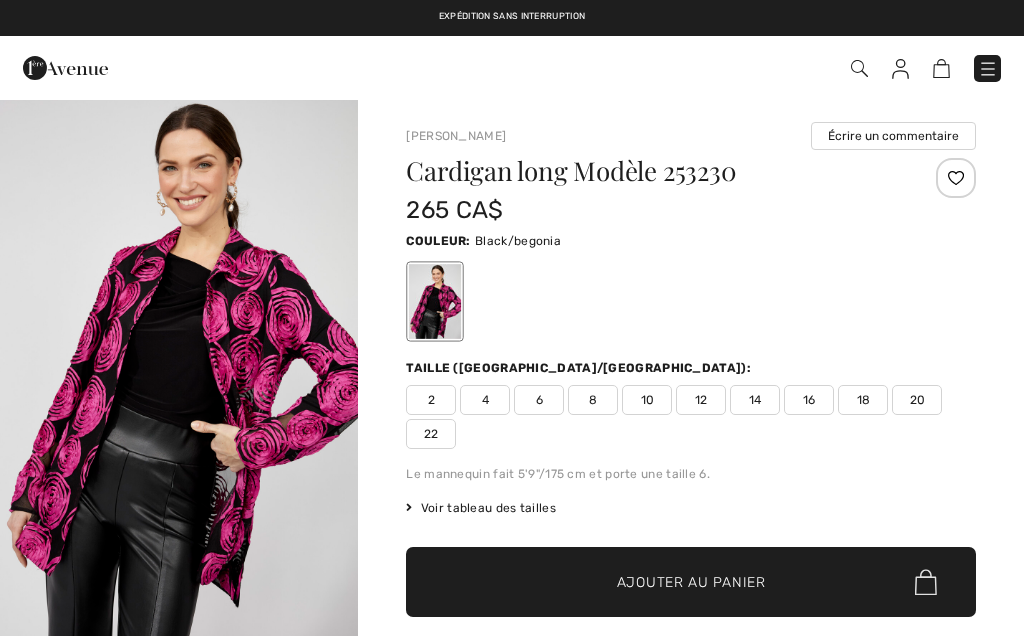 checkbox on "true" 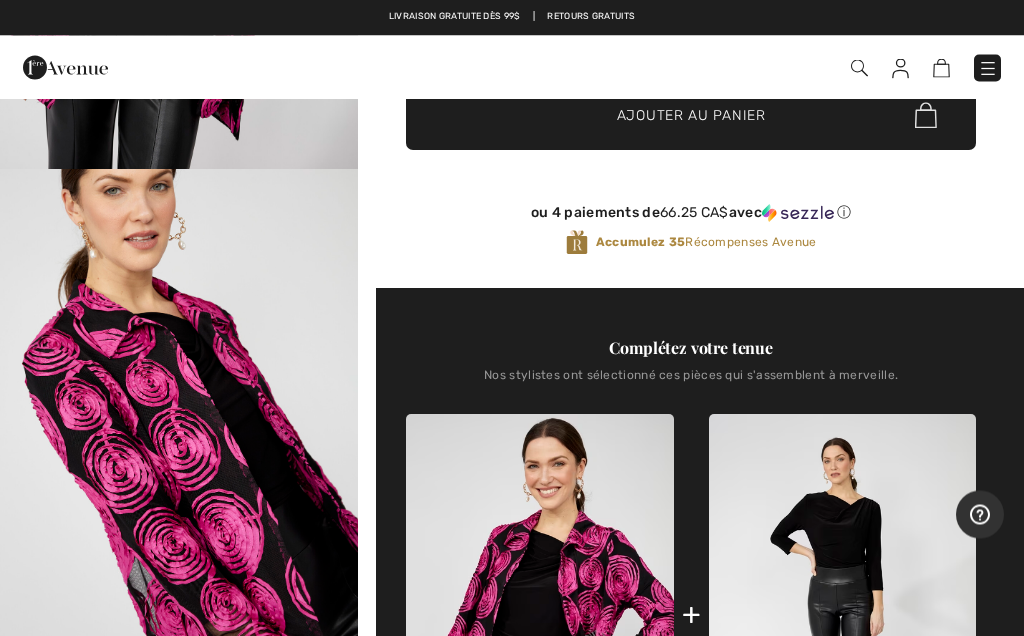 scroll, scrollTop: 445, scrollLeft: 0, axis: vertical 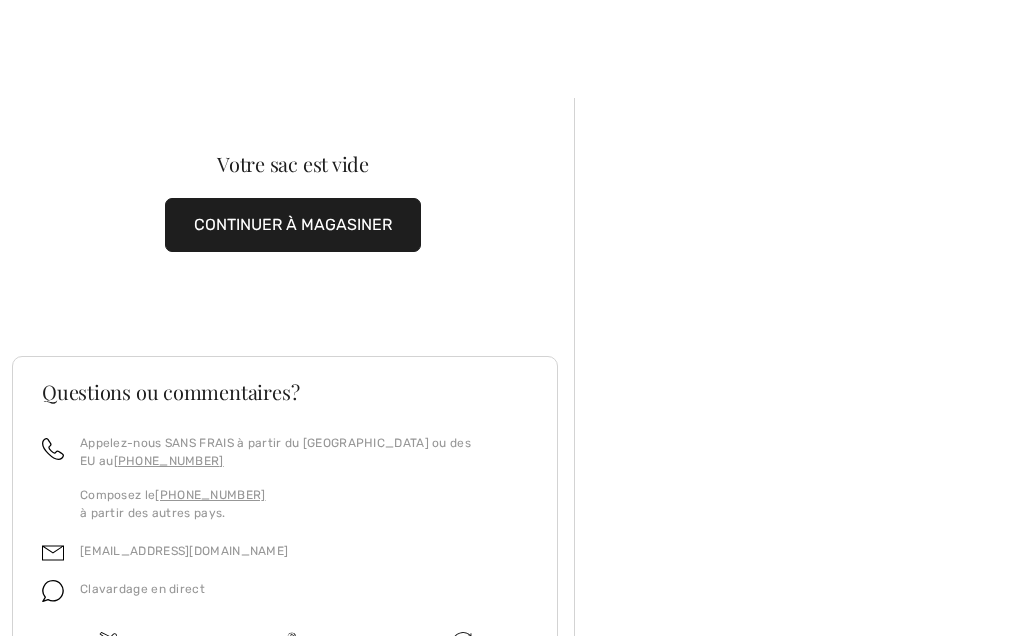 click on "CONTINUER À MAGASINER" at bounding box center (293, 225) 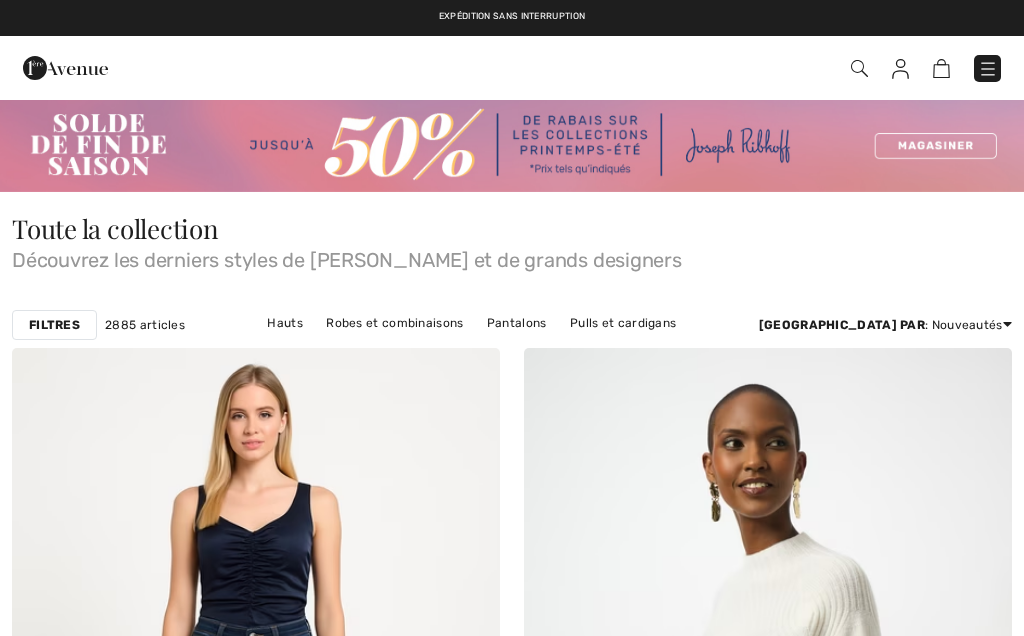 scroll, scrollTop: 0, scrollLeft: 0, axis: both 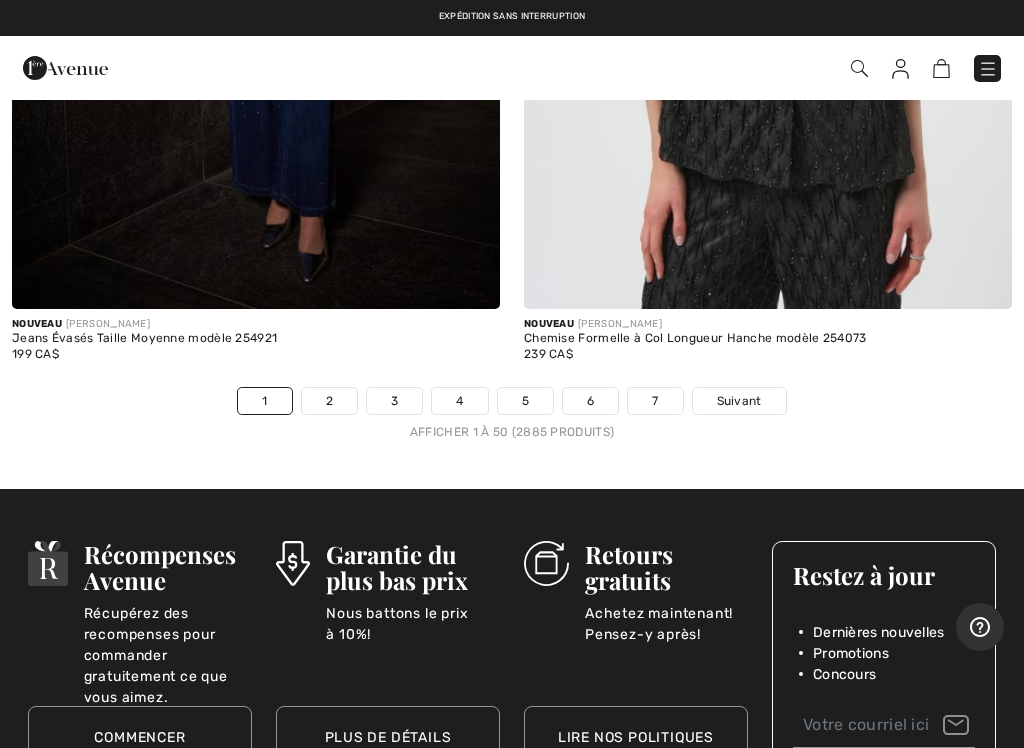 click on "Suivant" at bounding box center (739, 401) 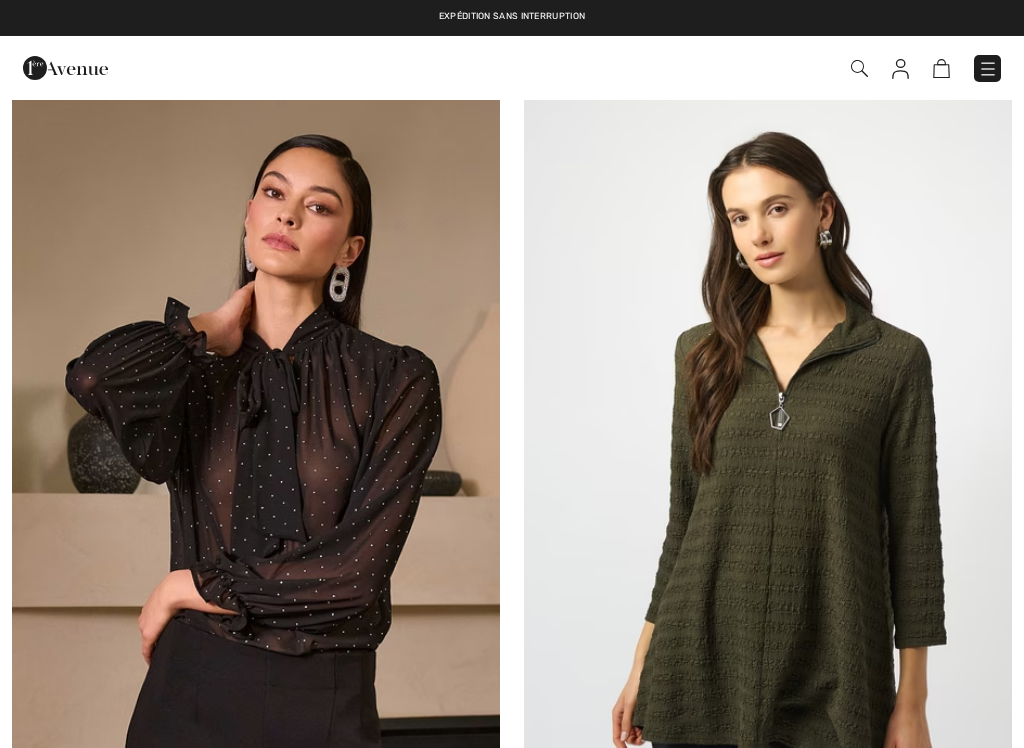 scroll, scrollTop: 0, scrollLeft: 0, axis: both 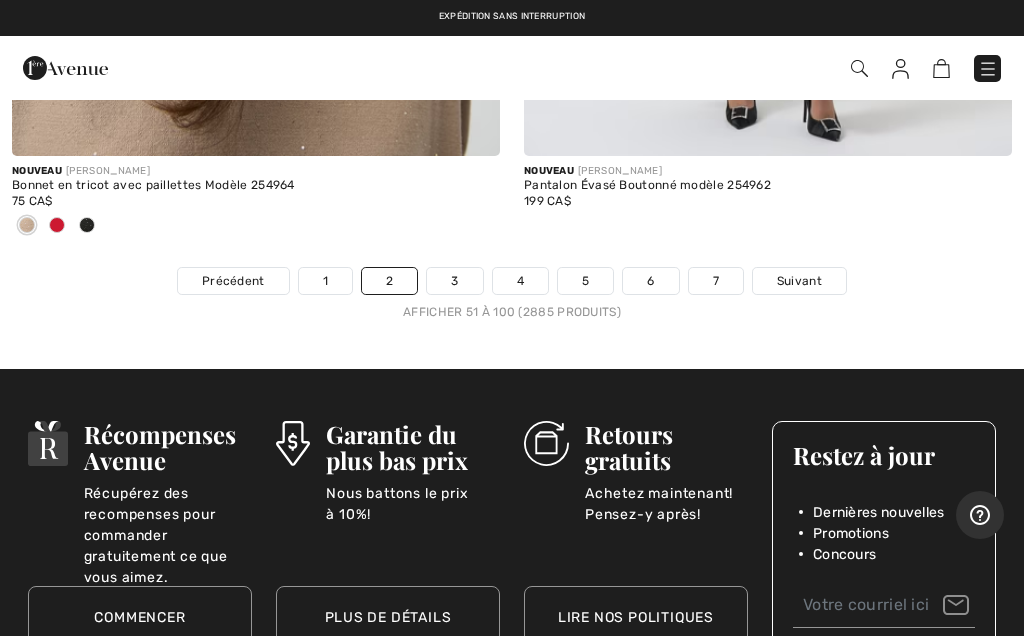 click on "Suivant" at bounding box center (799, 281) 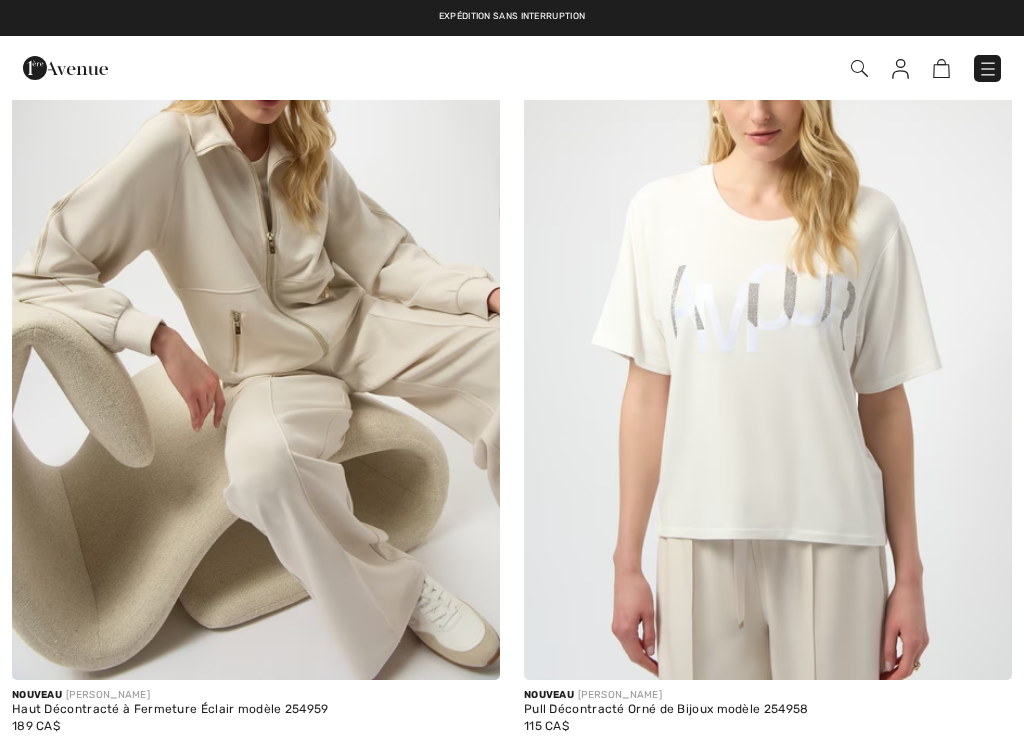 scroll, scrollTop: 0, scrollLeft: 0, axis: both 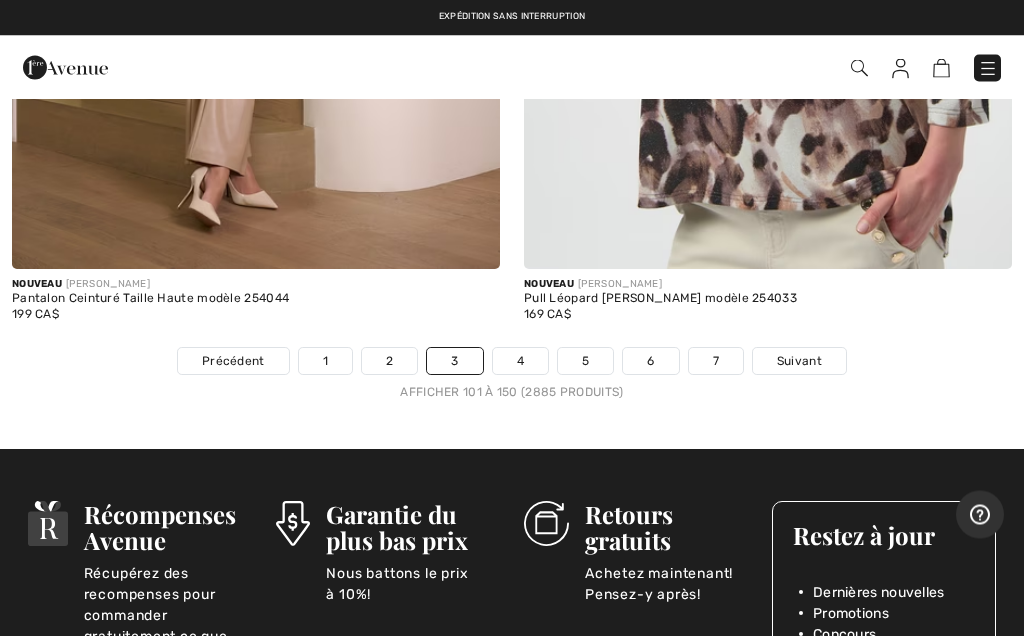 click on "Suivant" at bounding box center [799, 362] 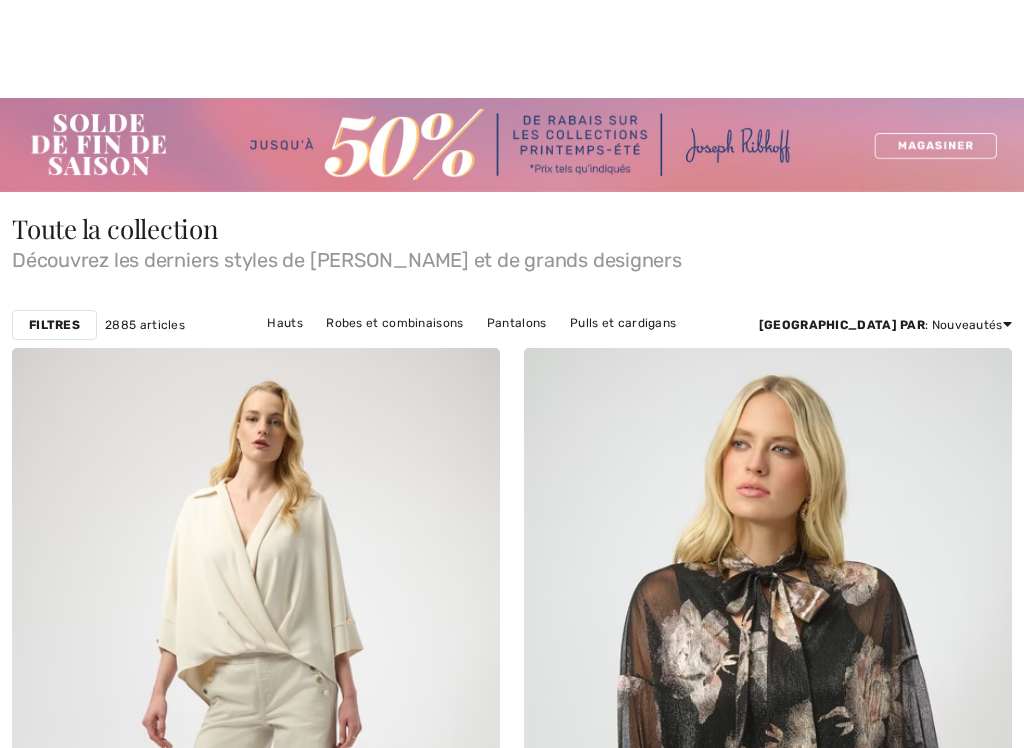 checkbox on "true" 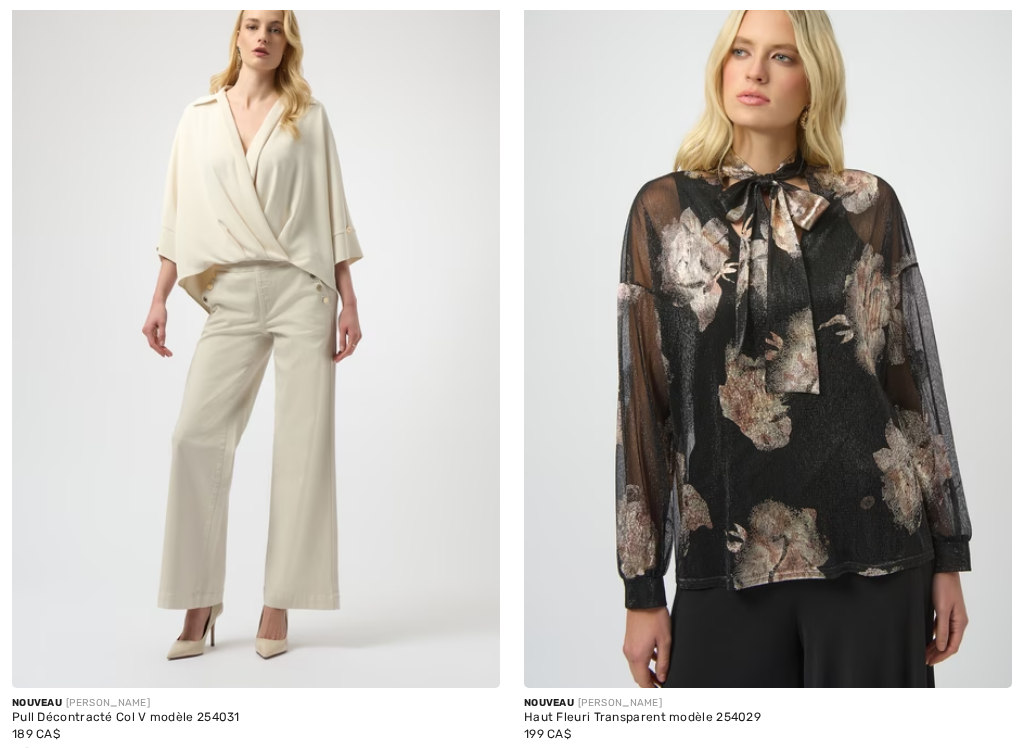 scroll, scrollTop: 0, scrollLeft: 0, axis: both 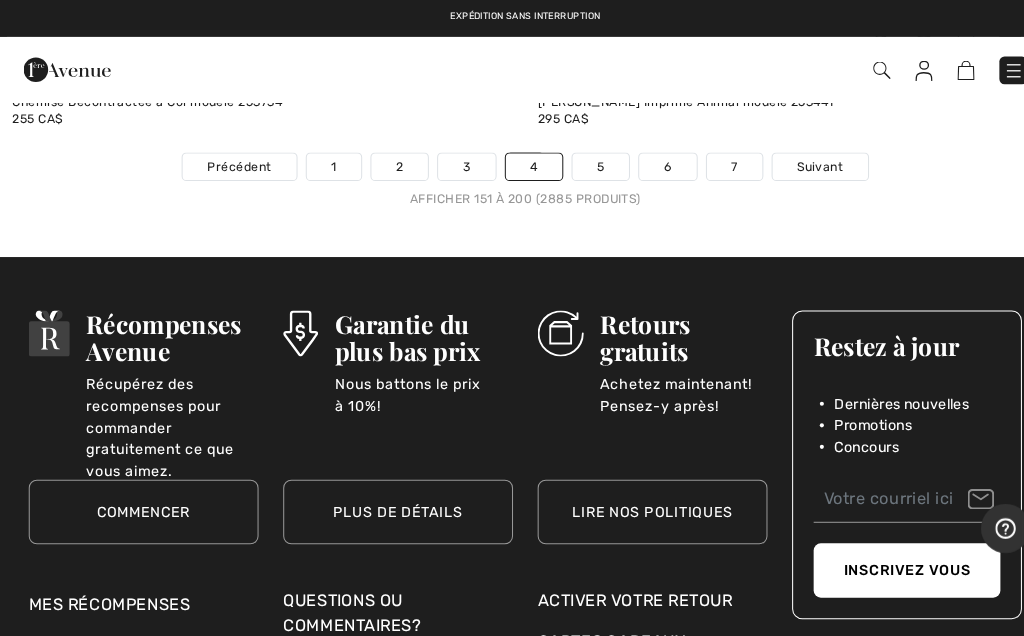 click on "Suivant" at bounding box center [799, 163] 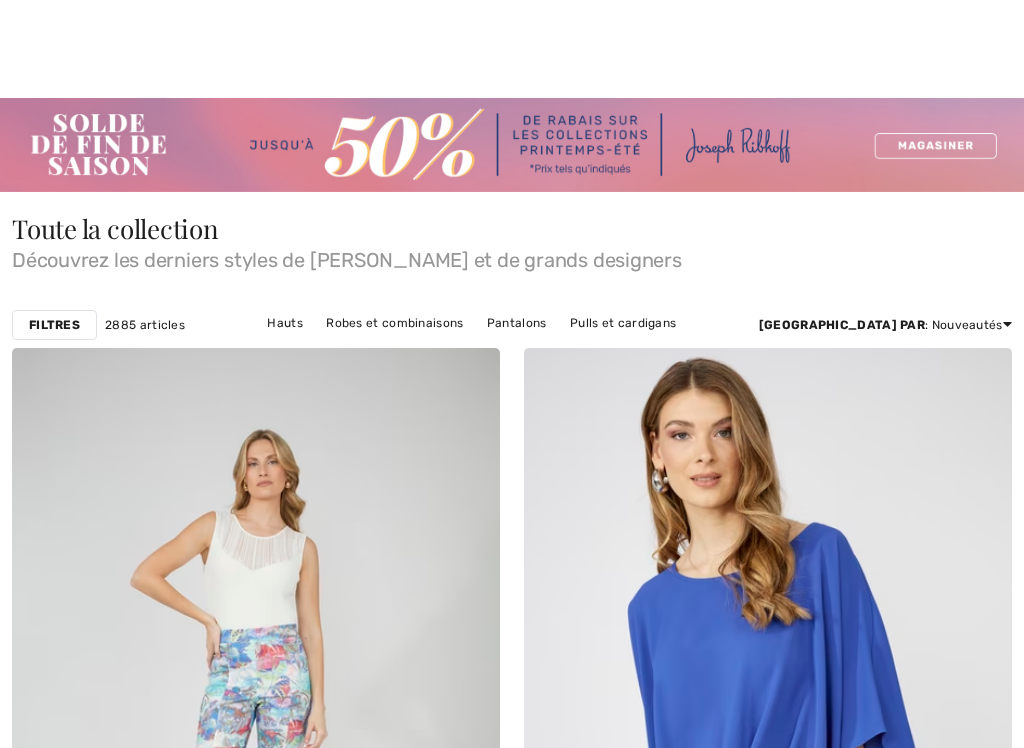 checkbox on "true" 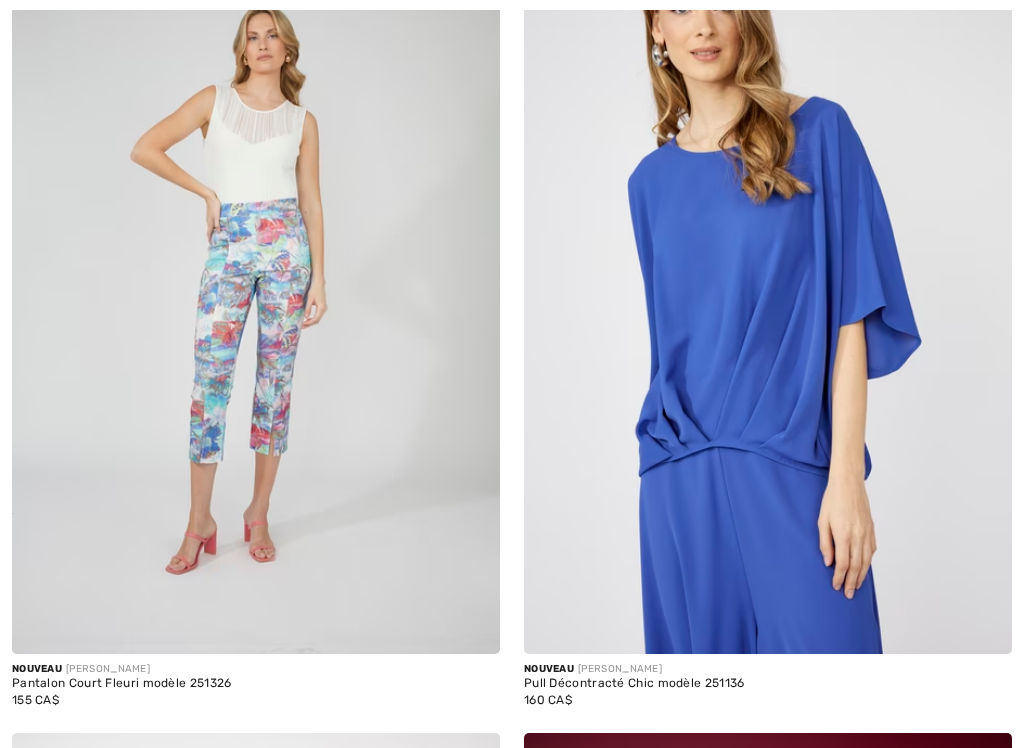 scroll, scrollTop: 0, scrollLeft: 0, axis: both 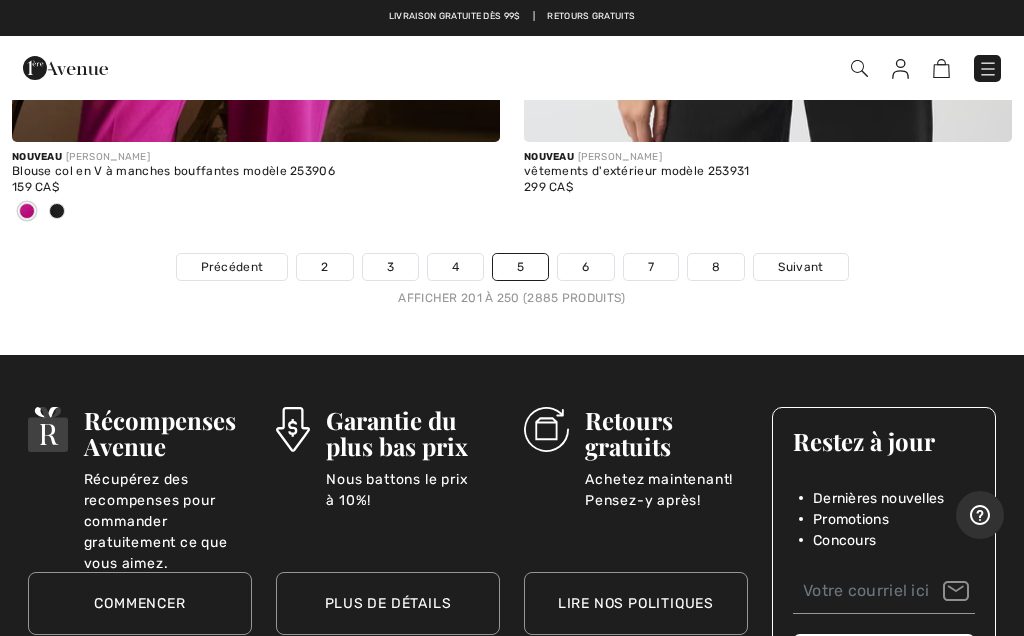 click on "Suivant" at bounding box center [800, 267] 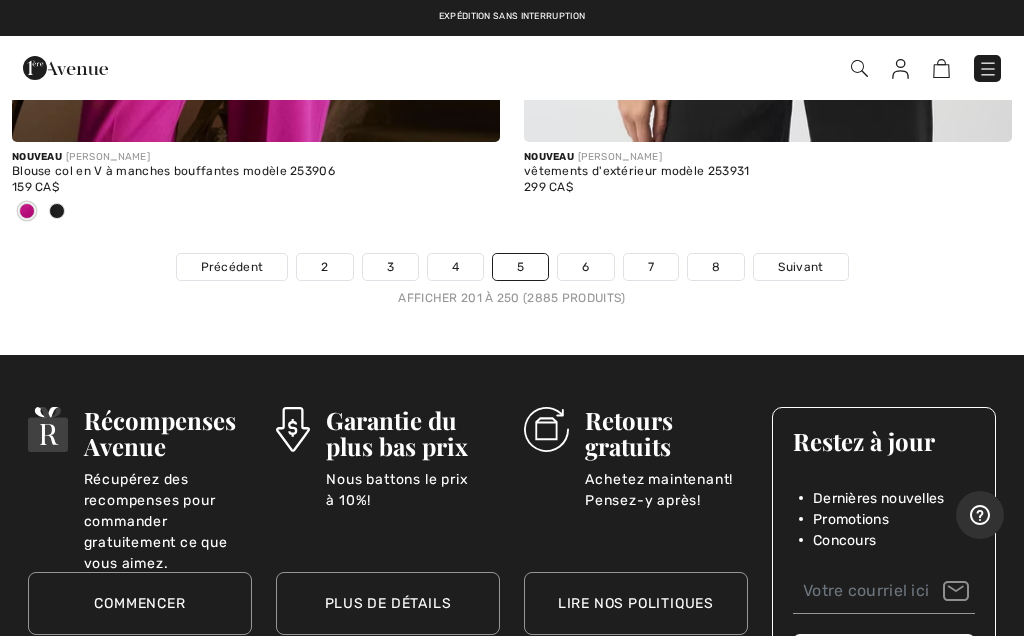 click on "Suivant" at bounding box center [800, 267] 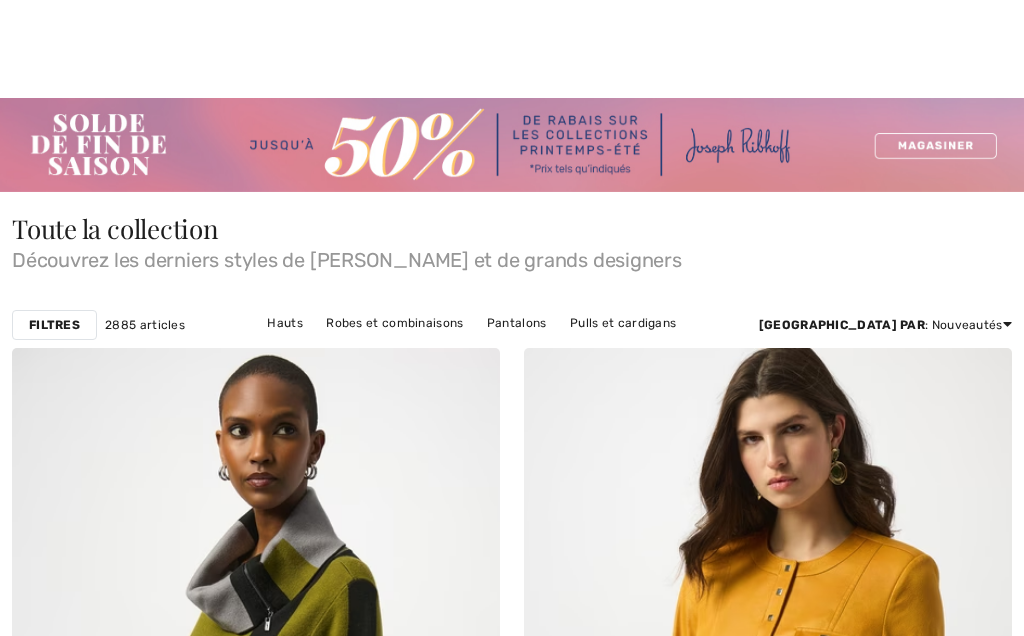 checkbox on "true" 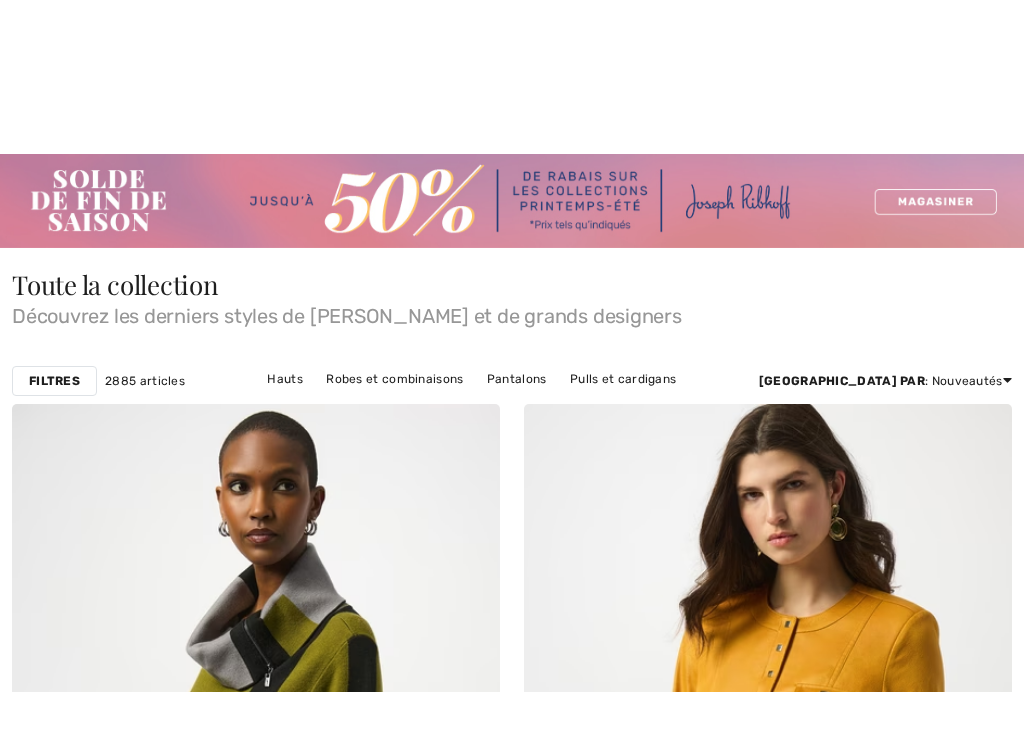scroll, scrollTop: 486, scrollLeft: 0, axis: vertical 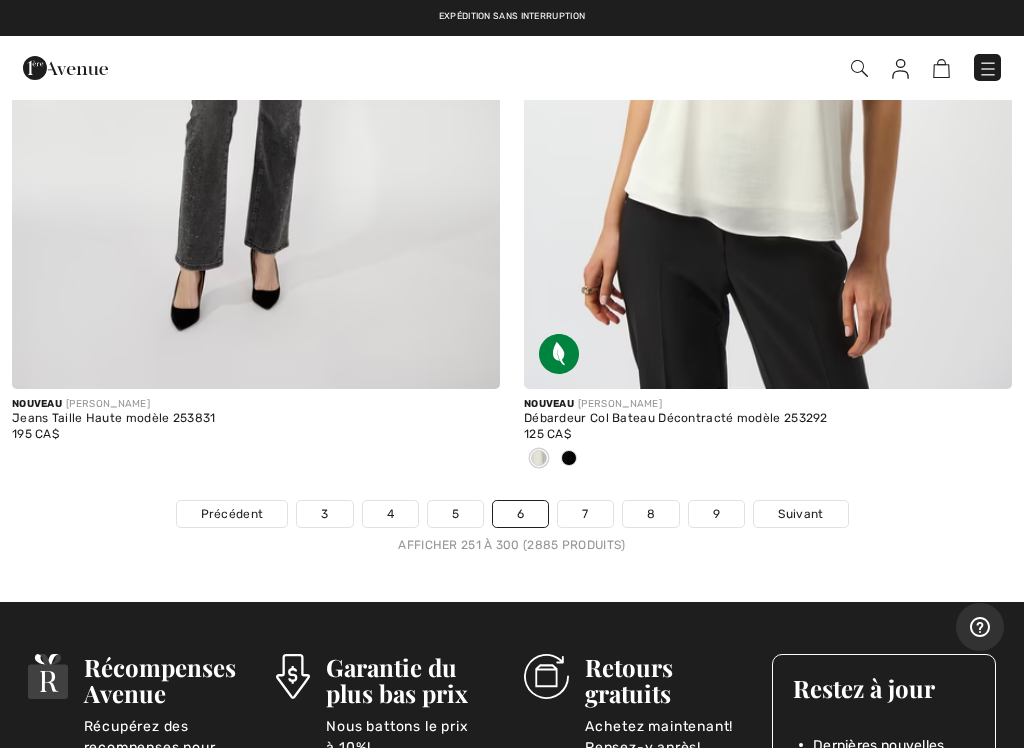 click on "Suivant" at bounding box center [800, 514] 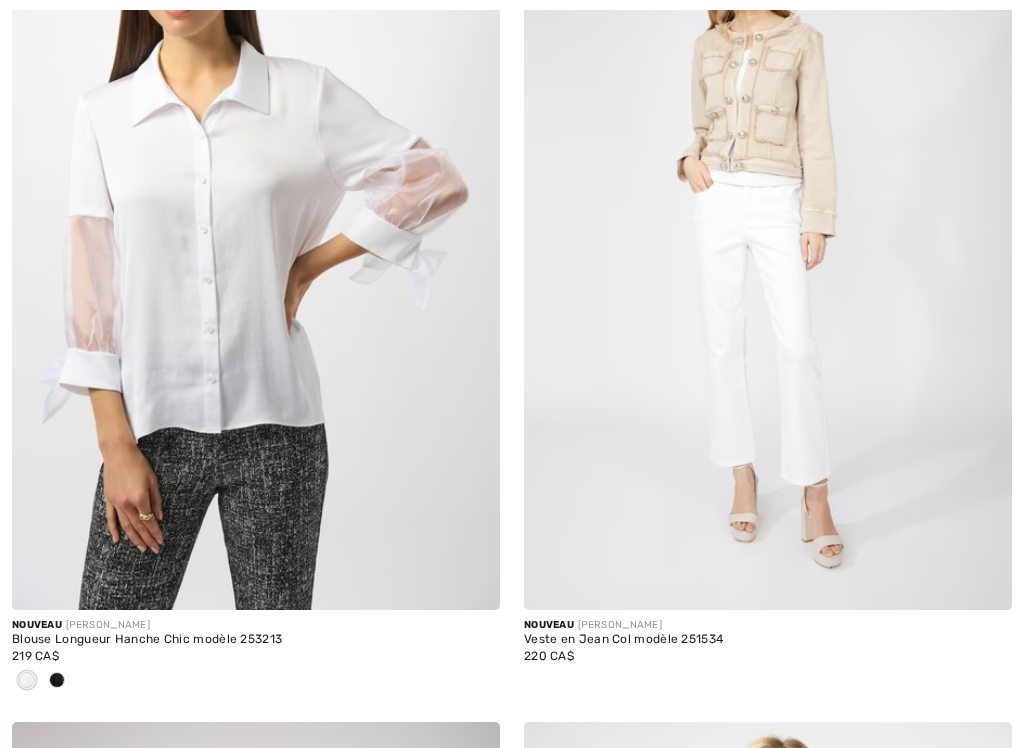scroll, scrollTop: 0, scrollLeft: 0, axis: both 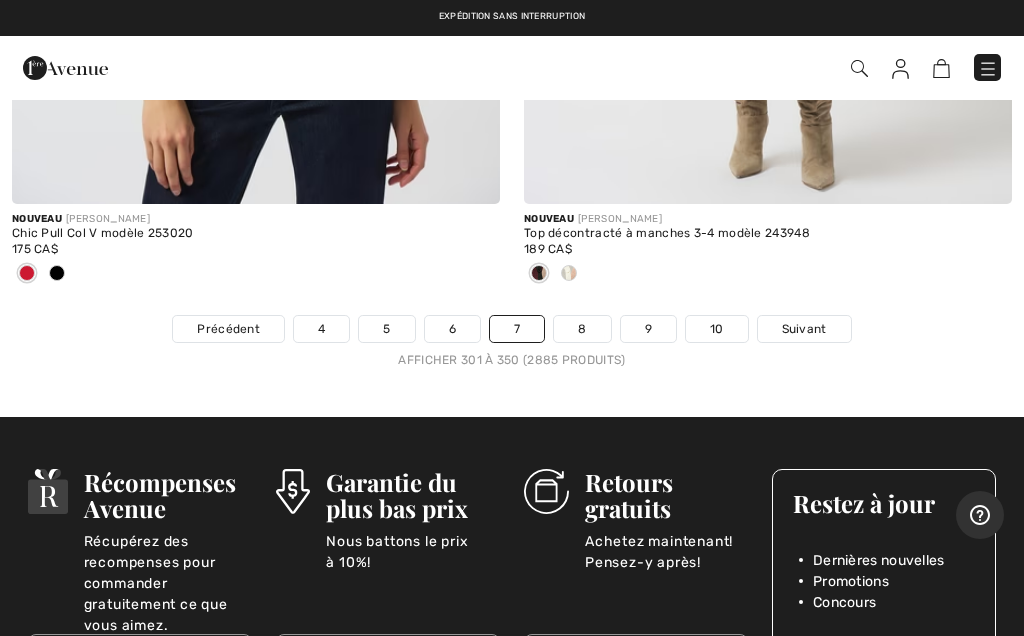 click on "Suivant" at bounding box center (804, 329) 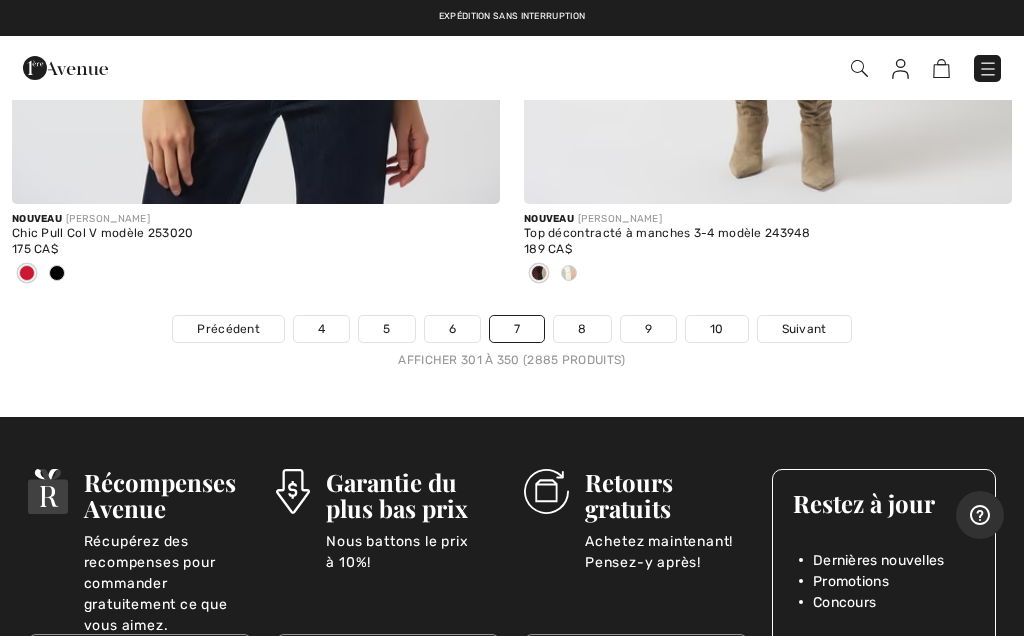 click on "Suivant" at bounding box center [804, 329] 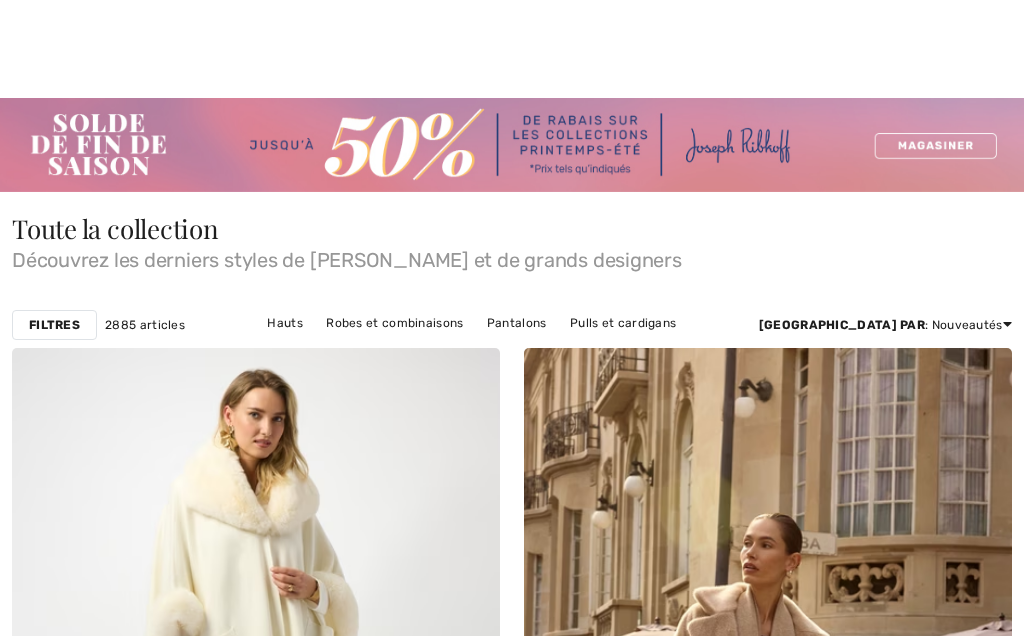 checkbox on "true" 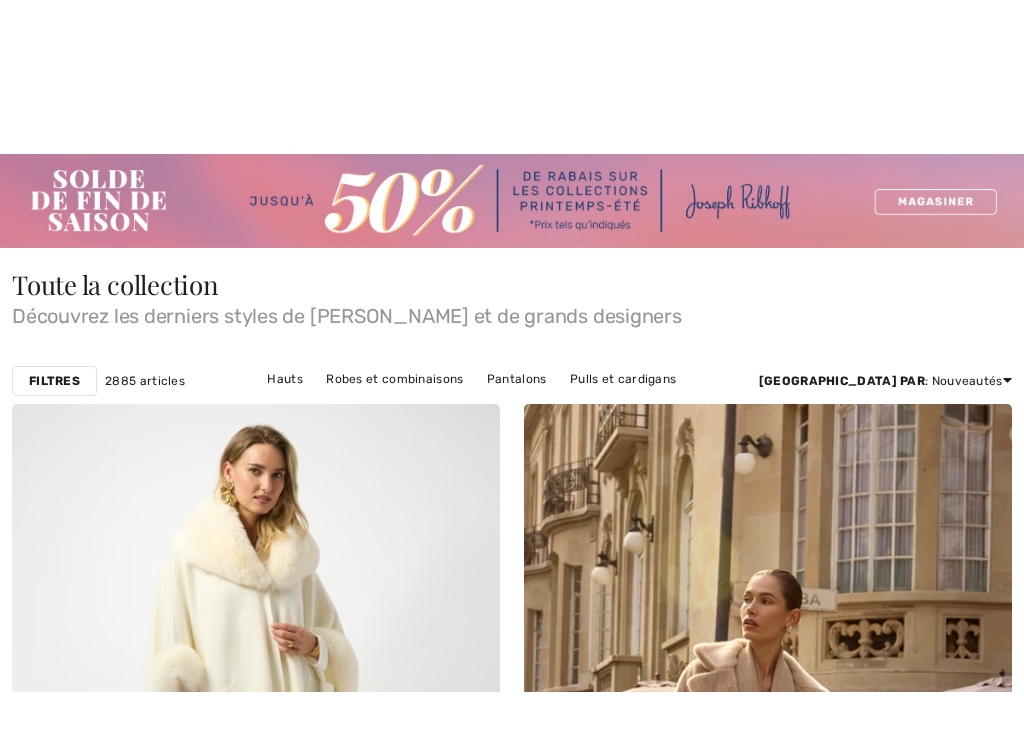 scroll, scrollTop: 482, scrollLeft: 0, axis: vertical 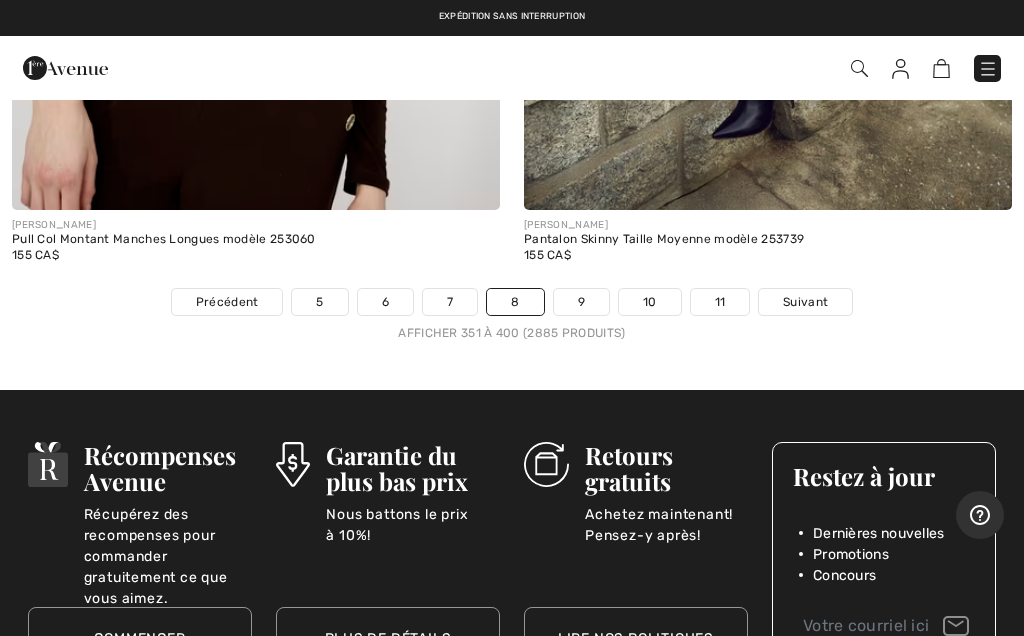 click on "Suivant" at bounding box center [805, 302] 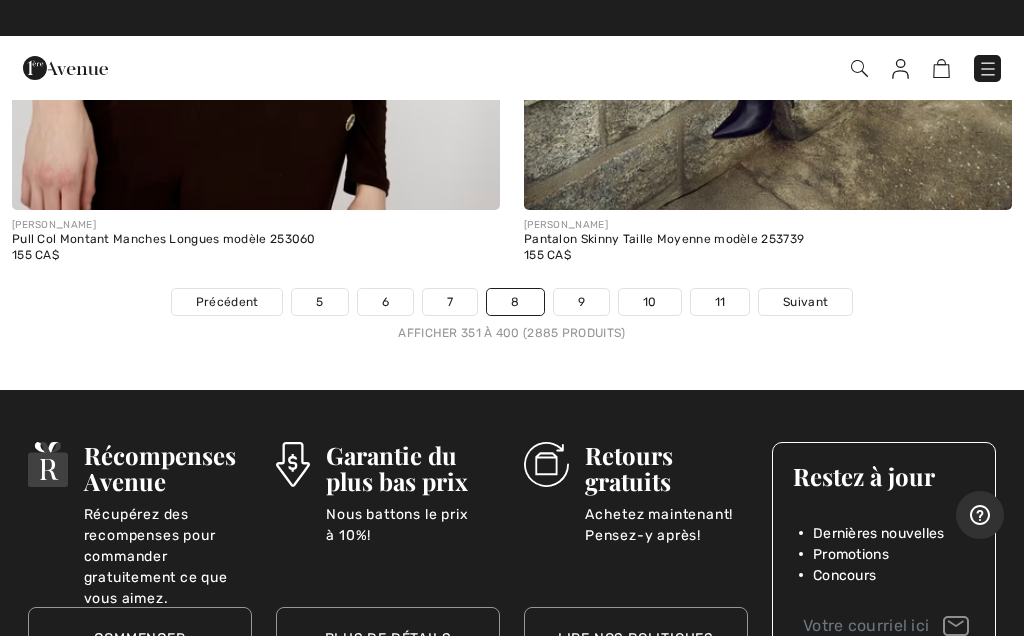 click on "Suivant" at bounding box center [805, 302] 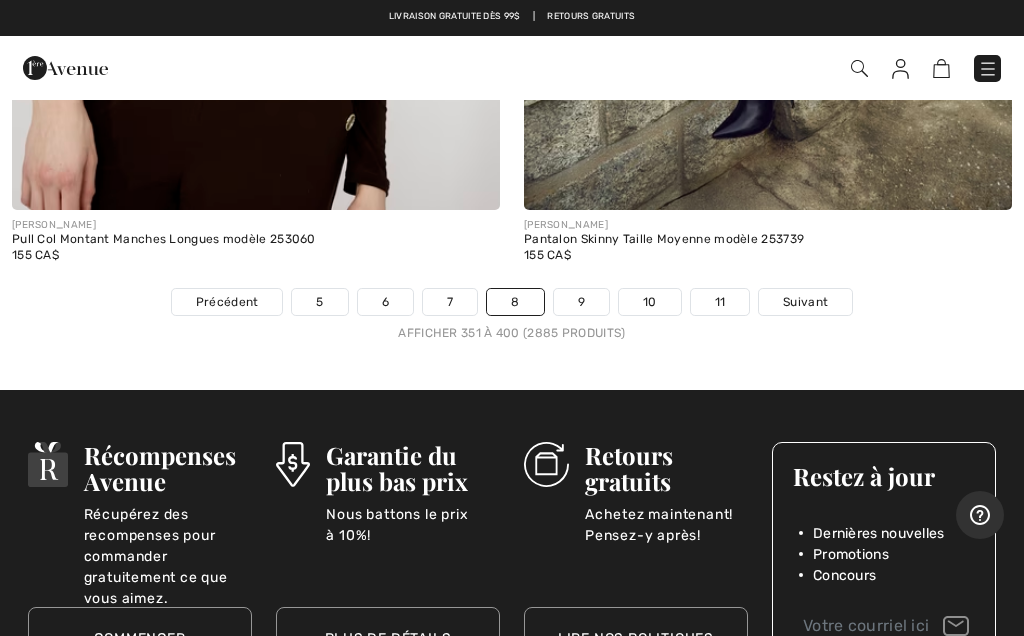 click on "Suivant" at bounding box center [805, 302] 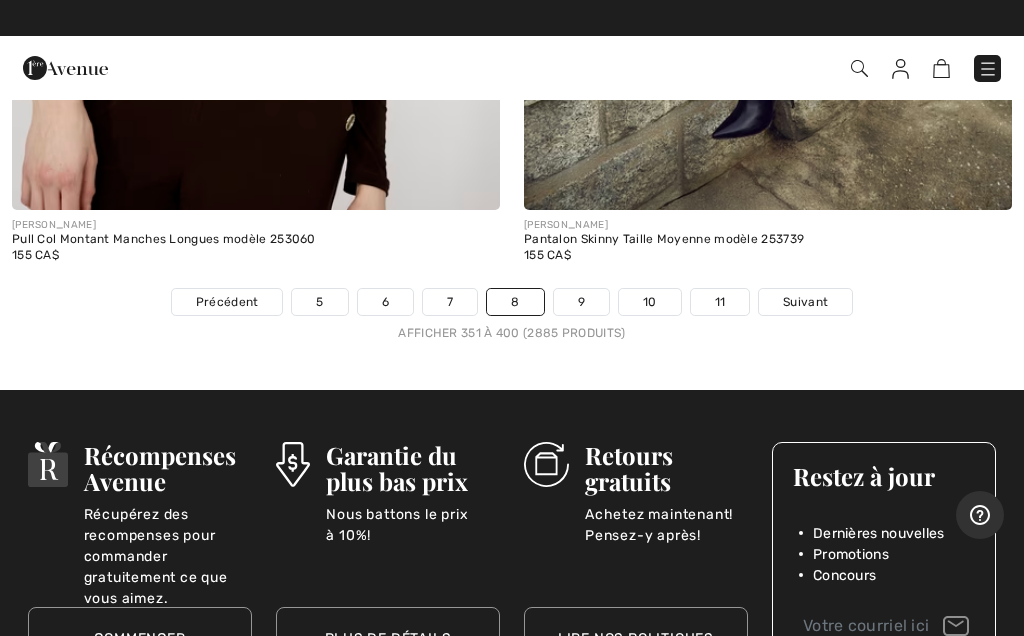 click on "Suivant" at bounding box center (805, 302) 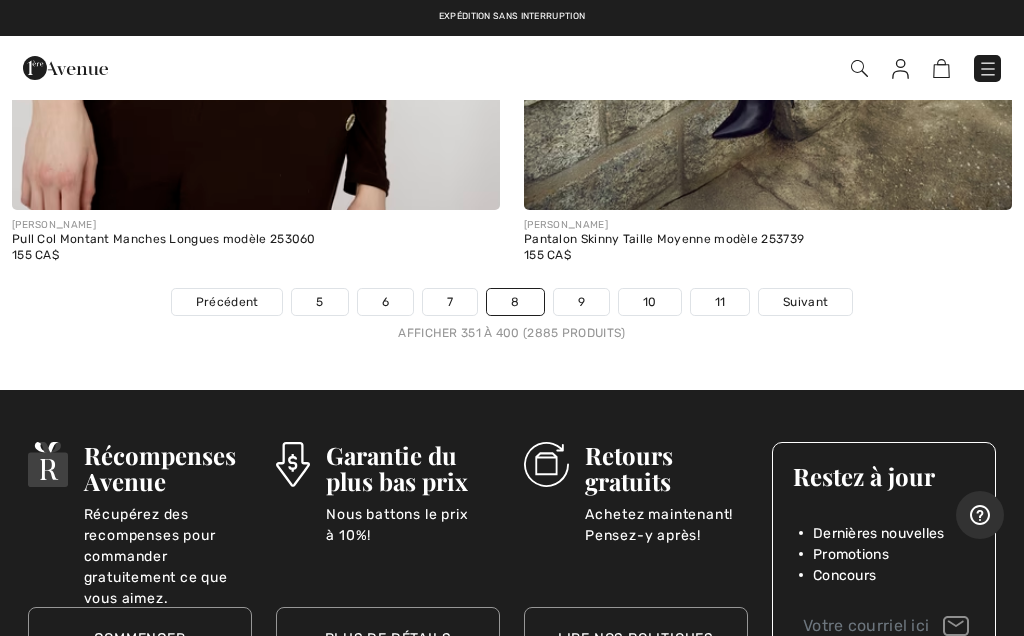 click on "9" at bounding box center [581, 302] 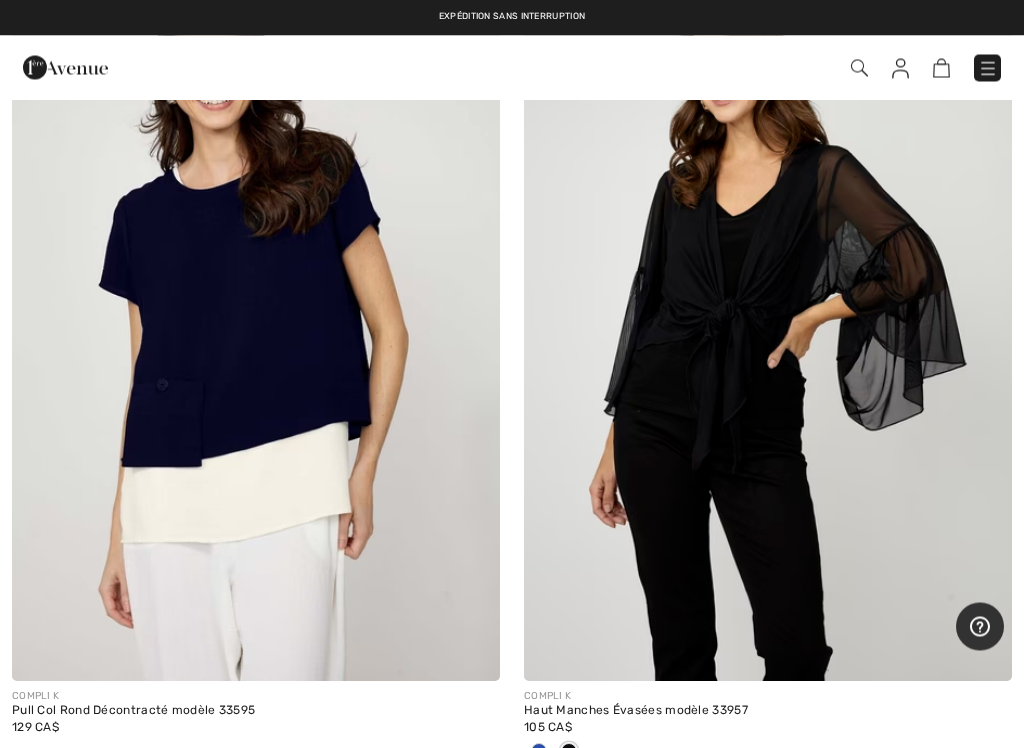 scroll, scrollTop: 508, scrollLeft: 0, axis: vertical 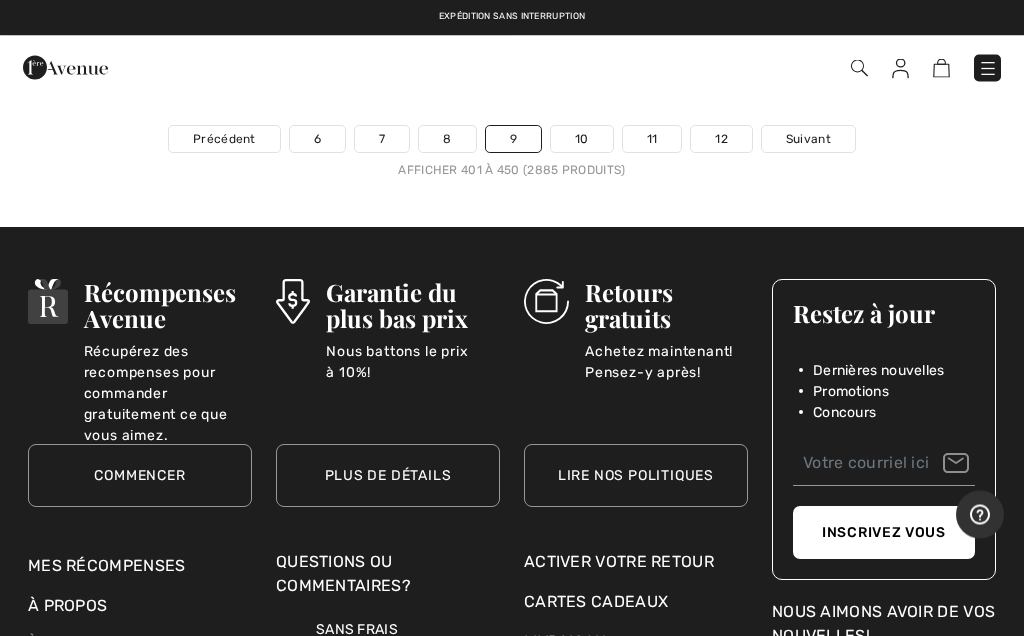 click on "Suivant" at bounding box center [808, 140] 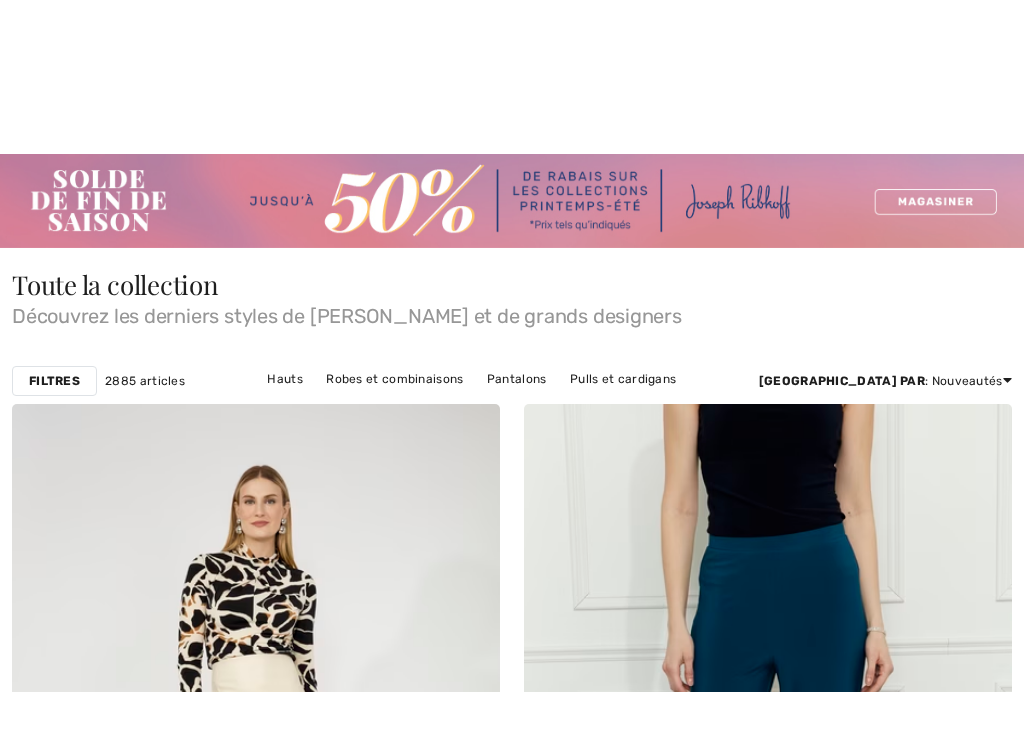 scroll, scrollTop: 286, scrollLeft: 0, axis: vertical 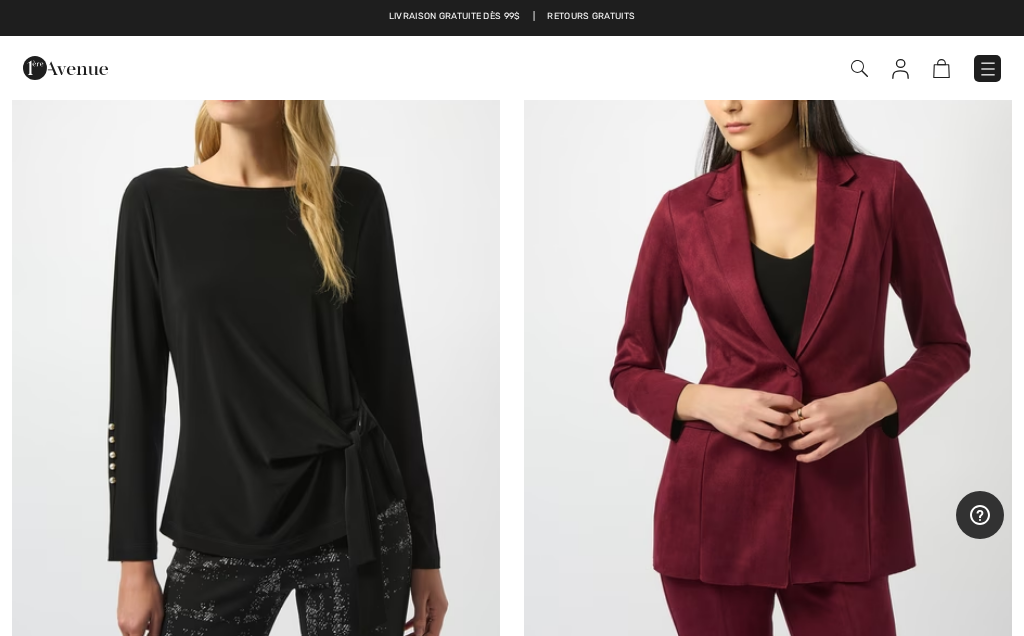 click at bounding box center [768, 331] 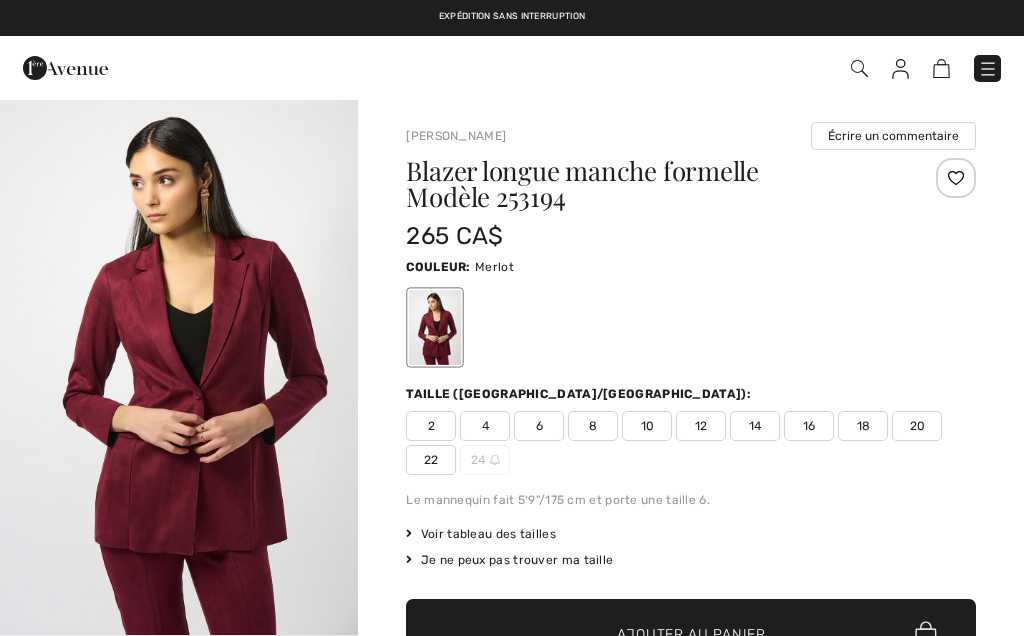 scroll, scrollTop: 0, scrollLeft: 0, axis: both 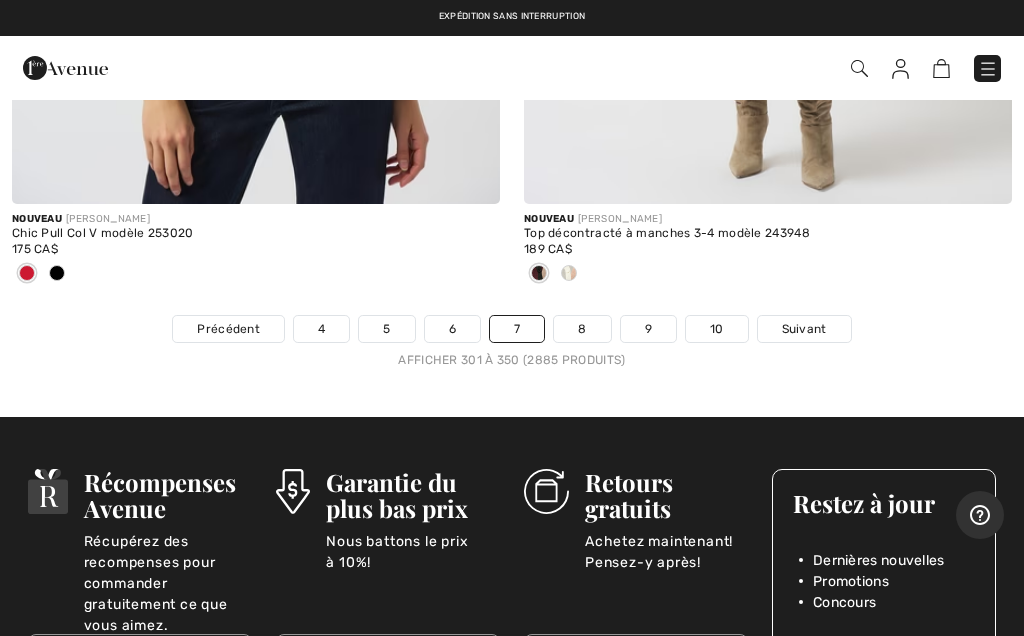 click on "Suivant" at bounding box center (804, 329) 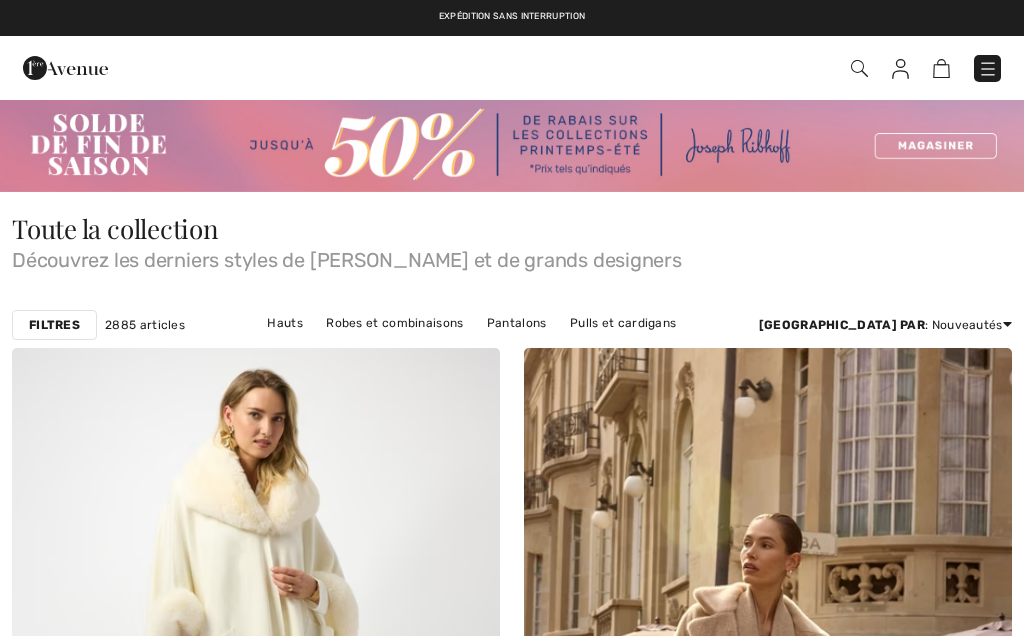scroll, scrollTop: 0, scrollLeft: 0, axis: both 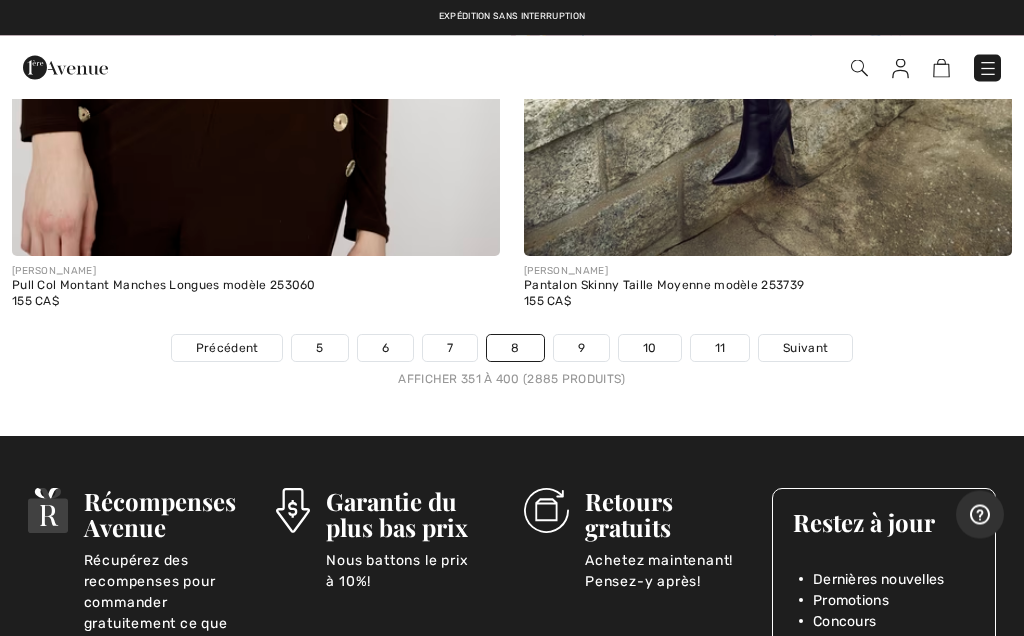 click on "Suivant" at bounding box center (805, 349) 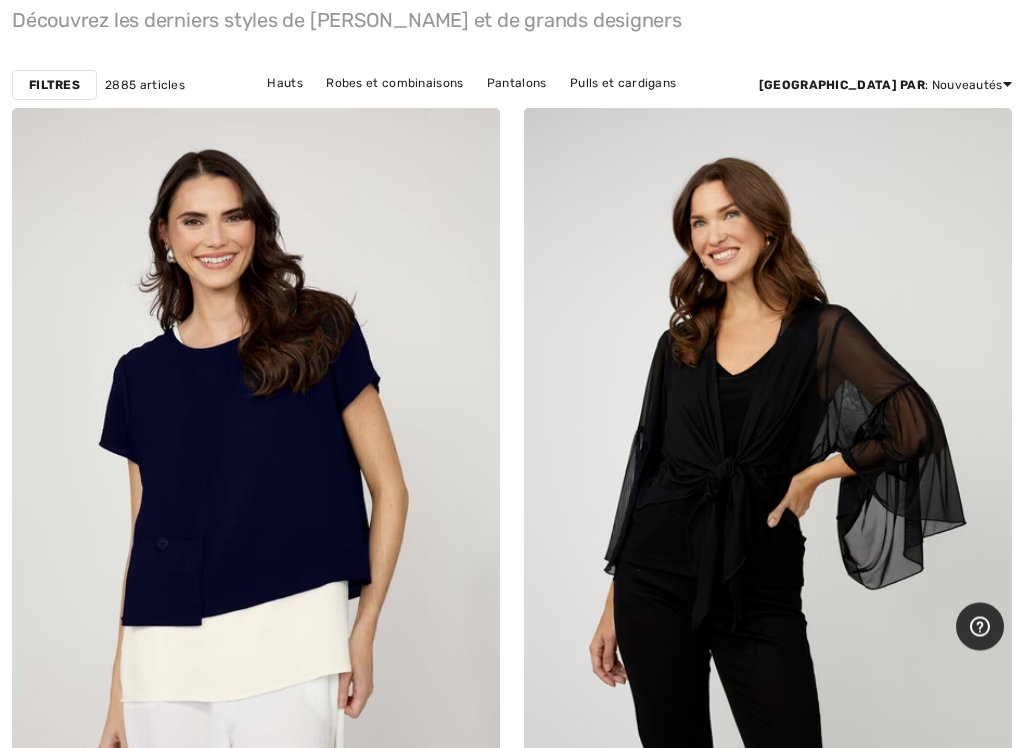scroll, scrollTop: 508, scrollLeft: 0, axis: vertical 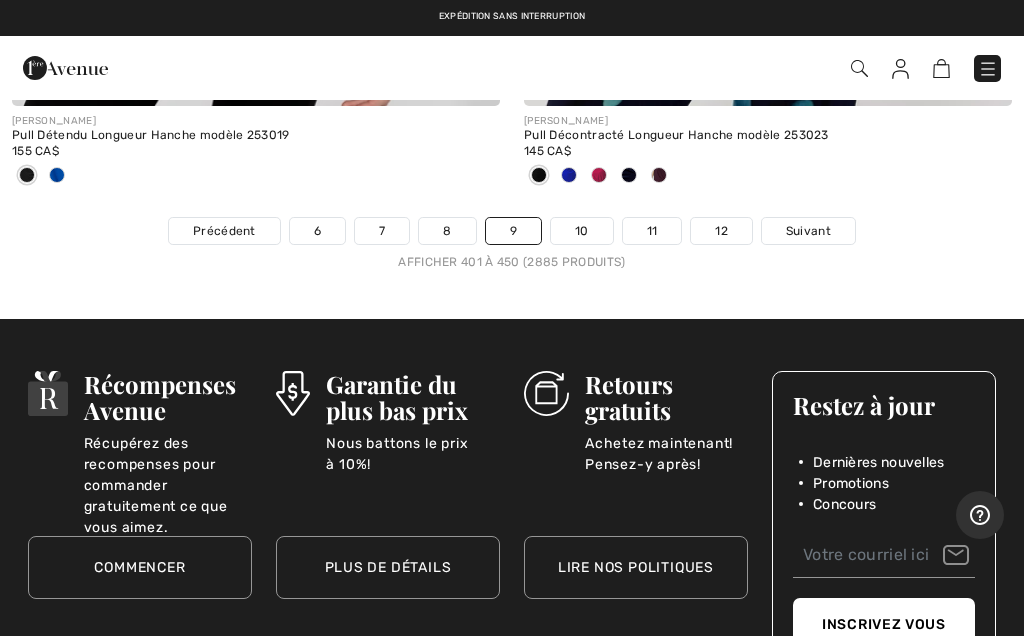 click on "Suivant" at bounding box center (808, 231) 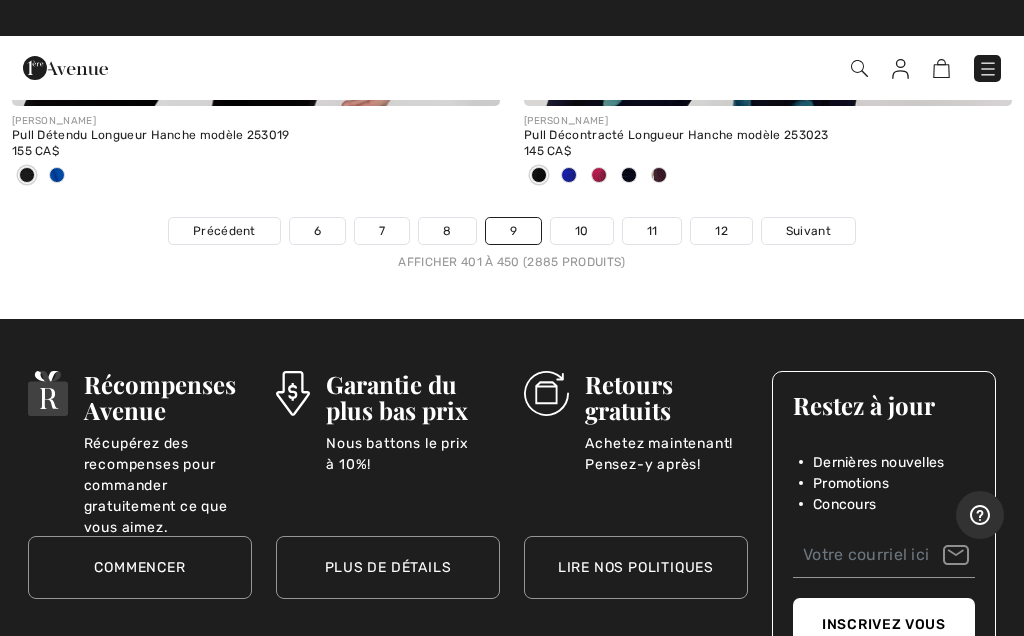 click on "Suivant" at bounding box center (808, 231) 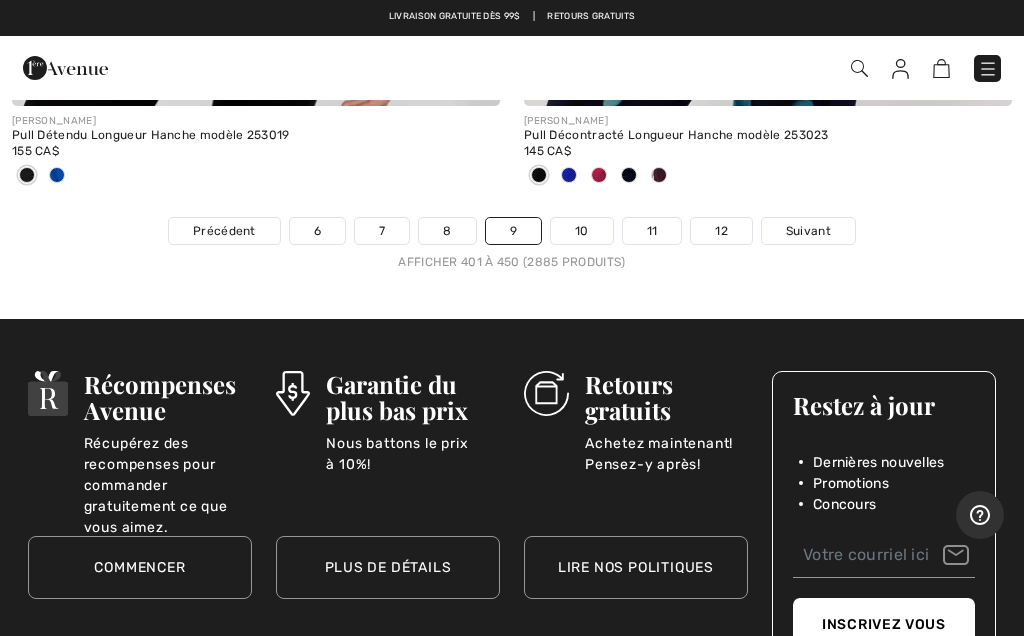 click on "Suivant" at bounding box center (808, 231) 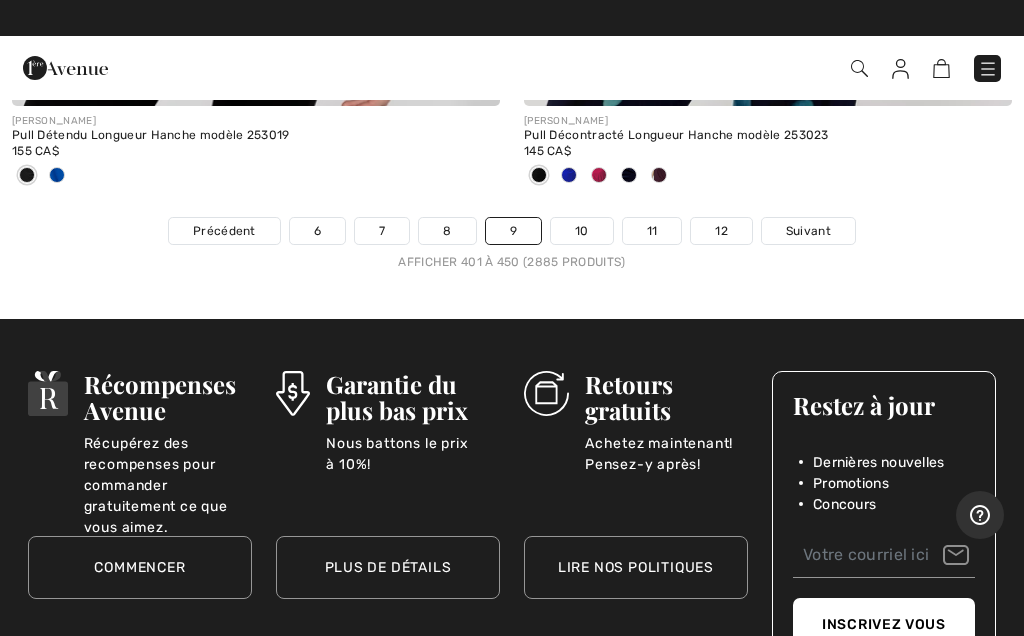 click on "10" at bounding box center (582, 231) 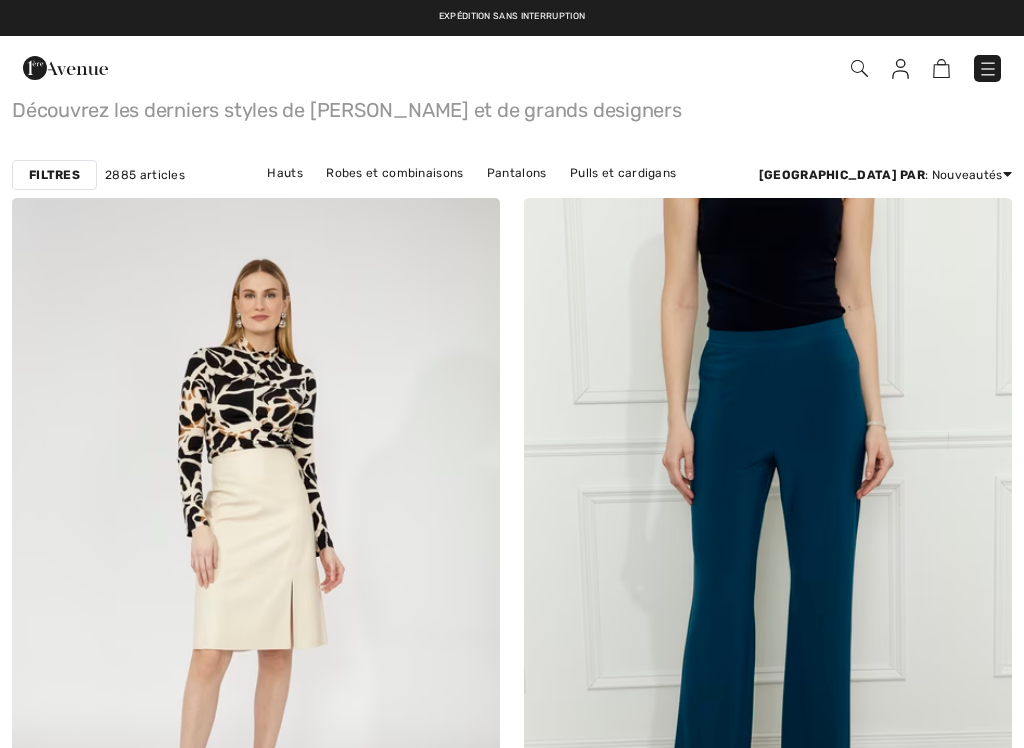 scroll, scrollTop: 0, scrollLeft: 0, axis: both 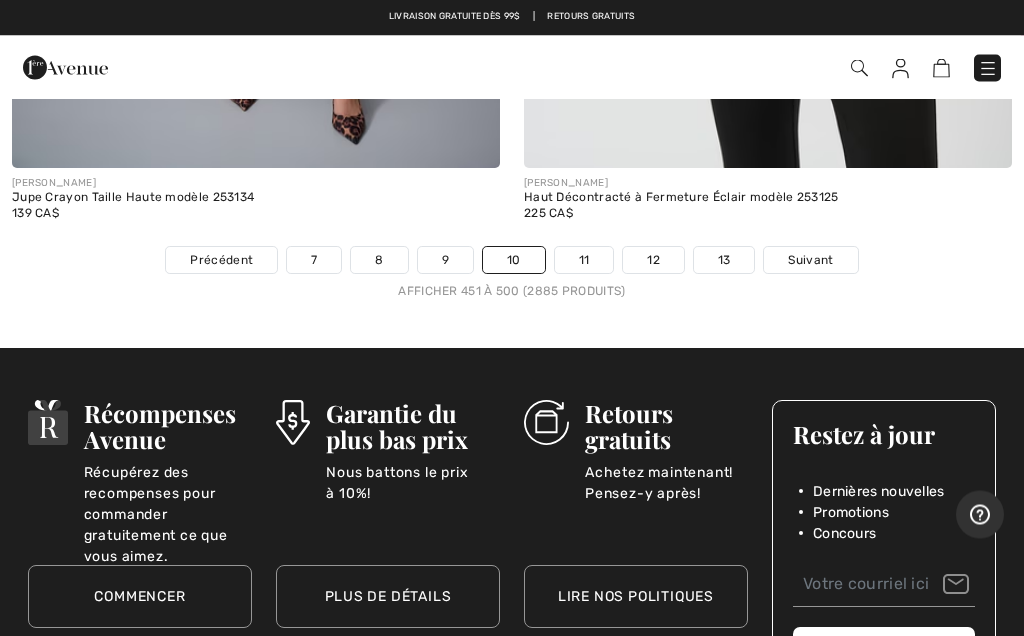 click on "Suivant" at bounding box center (810, 261) 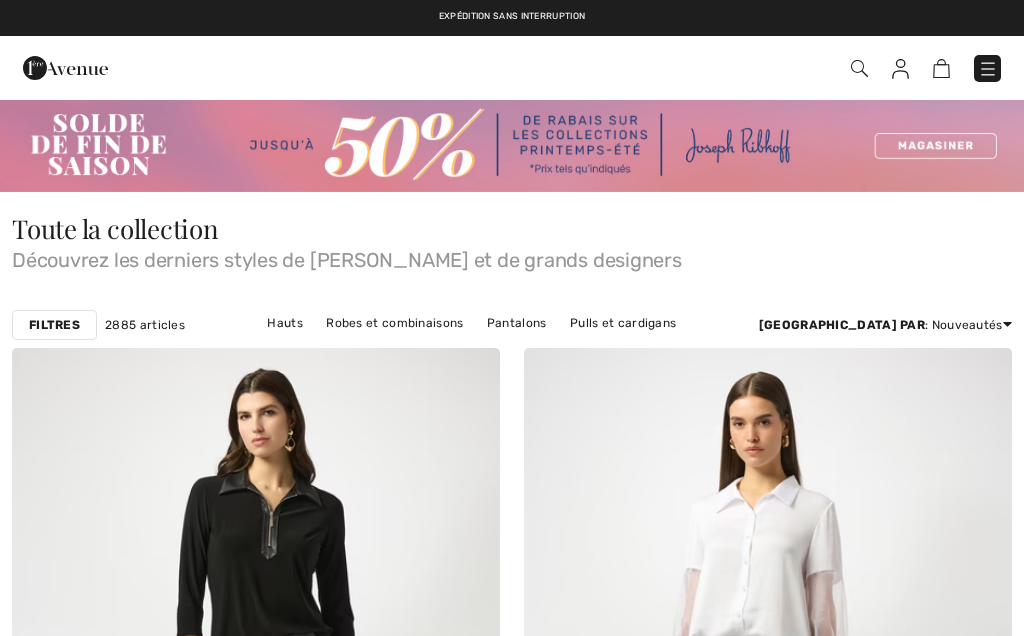 scroll, scrollTop: 0, scrollLeft: 0, axis: both 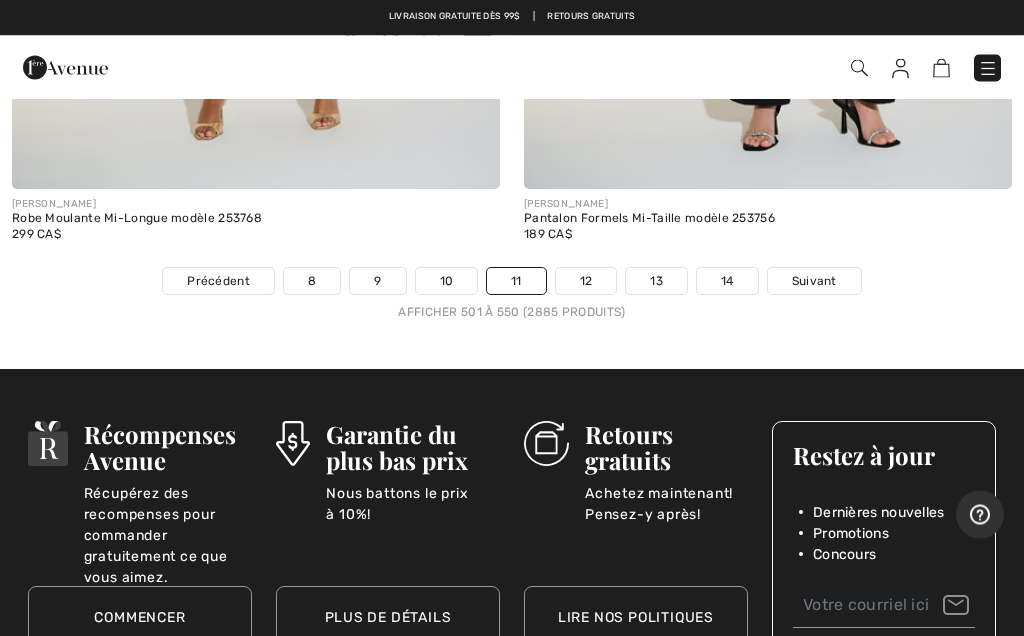 click on "Suivant" at bounding box center (814, 282) 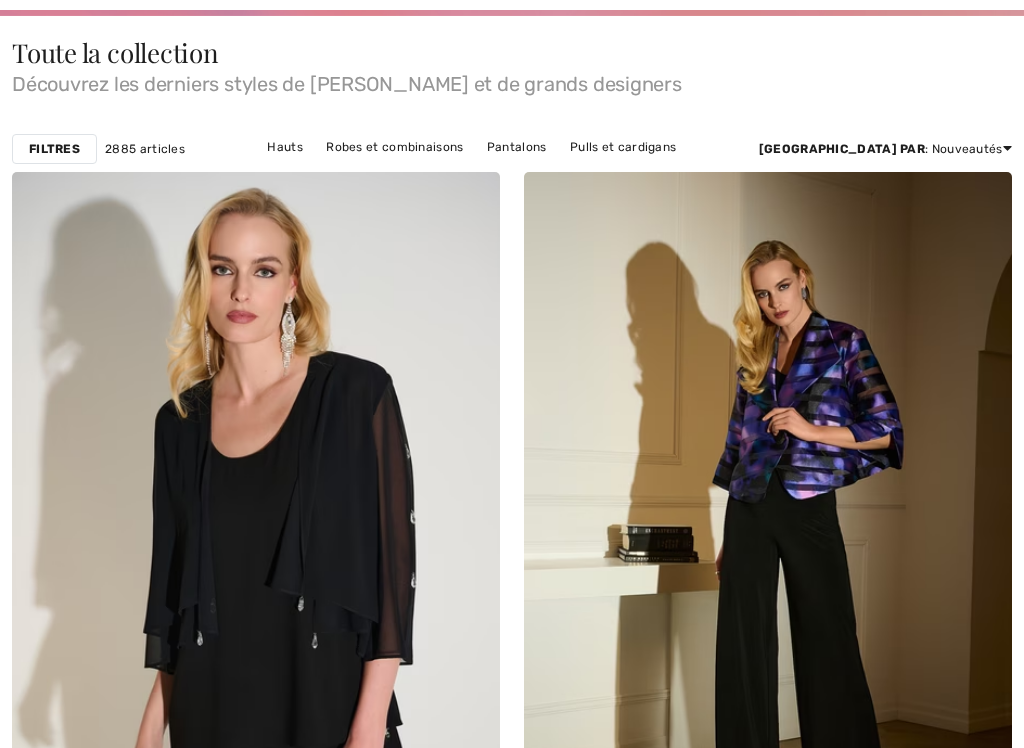 checkbox on "true" 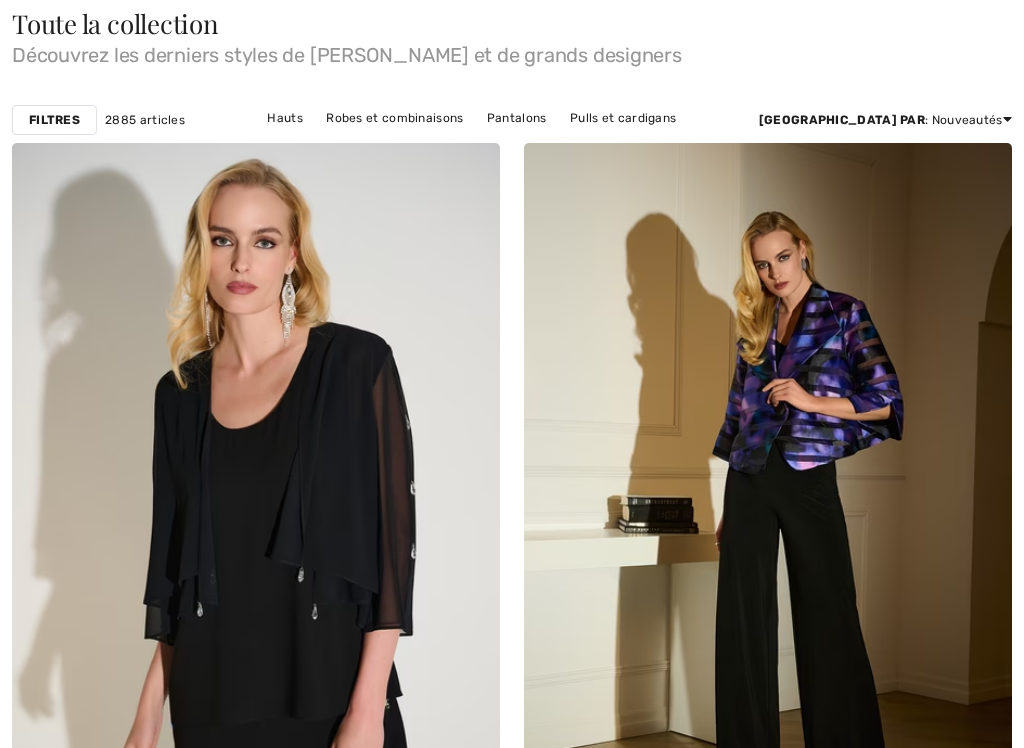 scroll, scrollTop: 0, scrollLeft: 0, axis: both 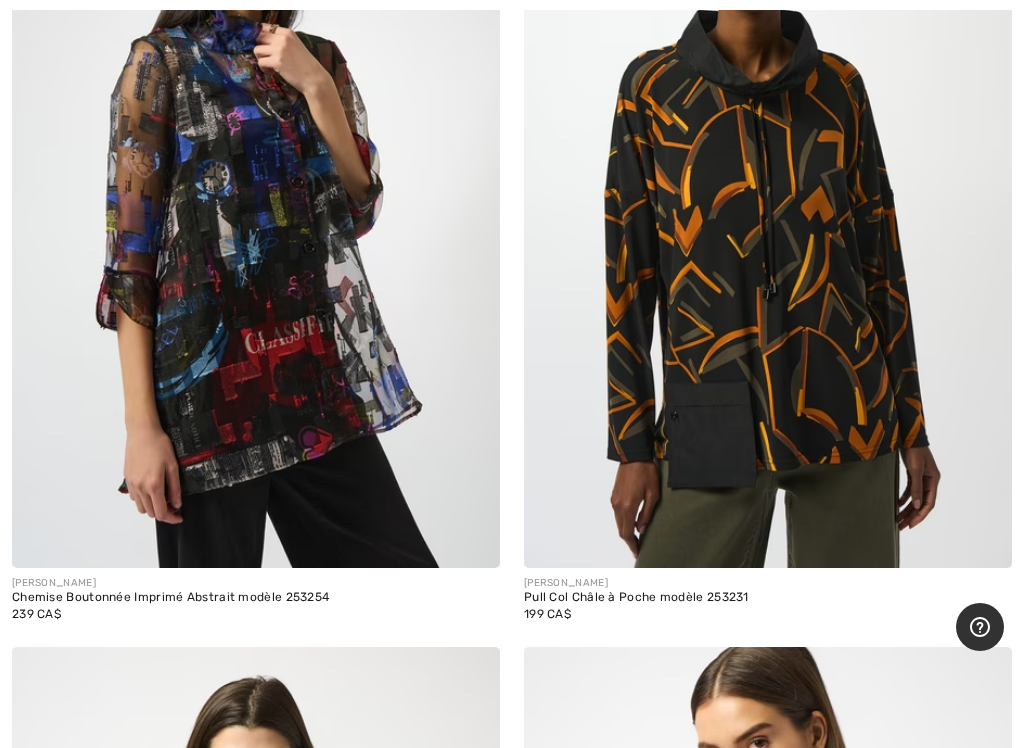 click at bounding box center [256, 202] 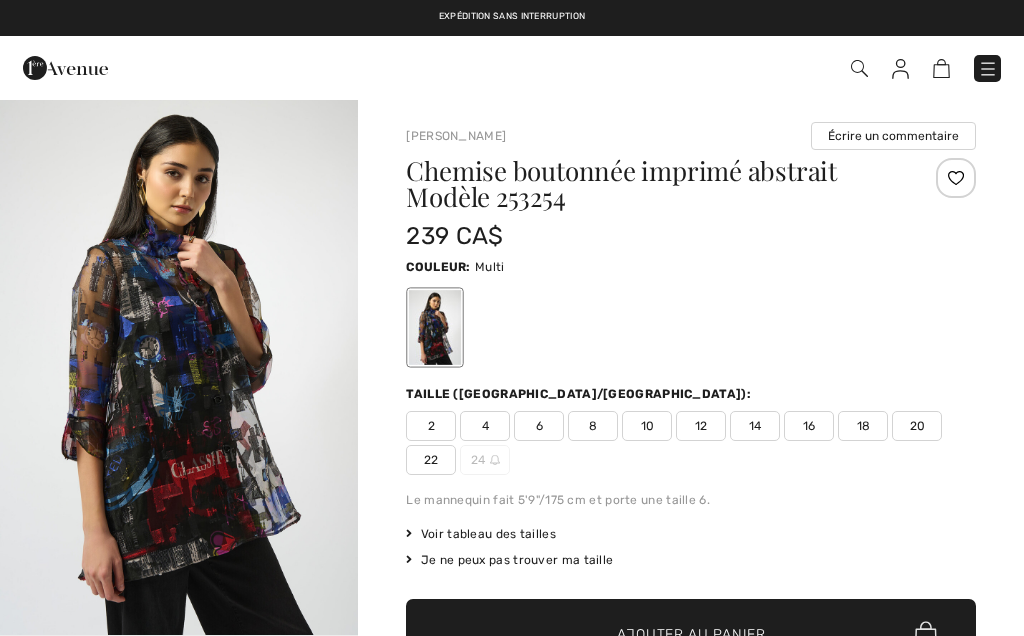 checkbox on "true" 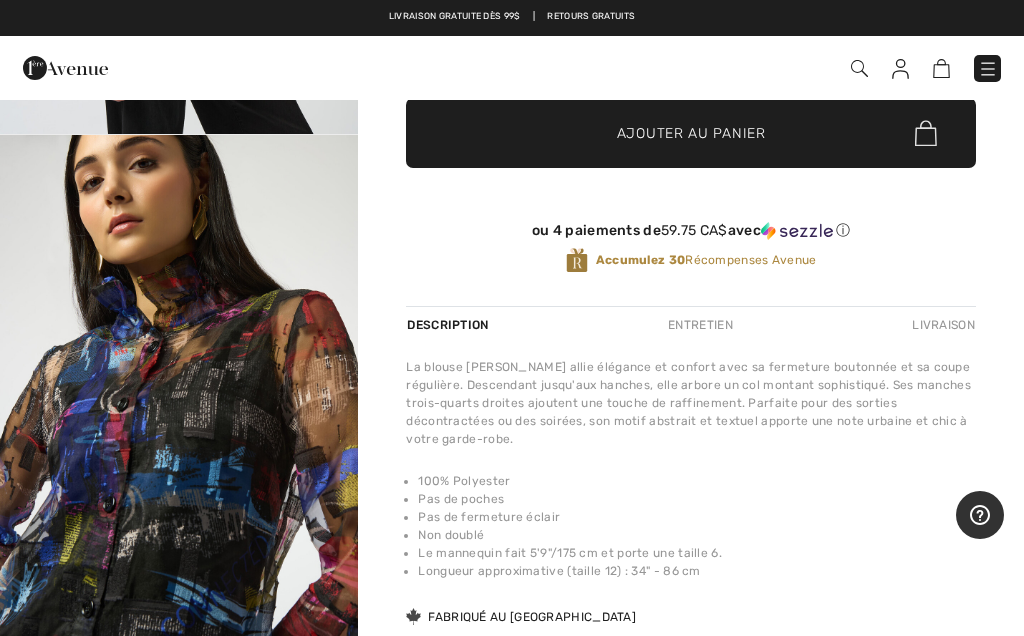 scroll, scrollTop: 500, scrollLeft: 0, axis: vertical 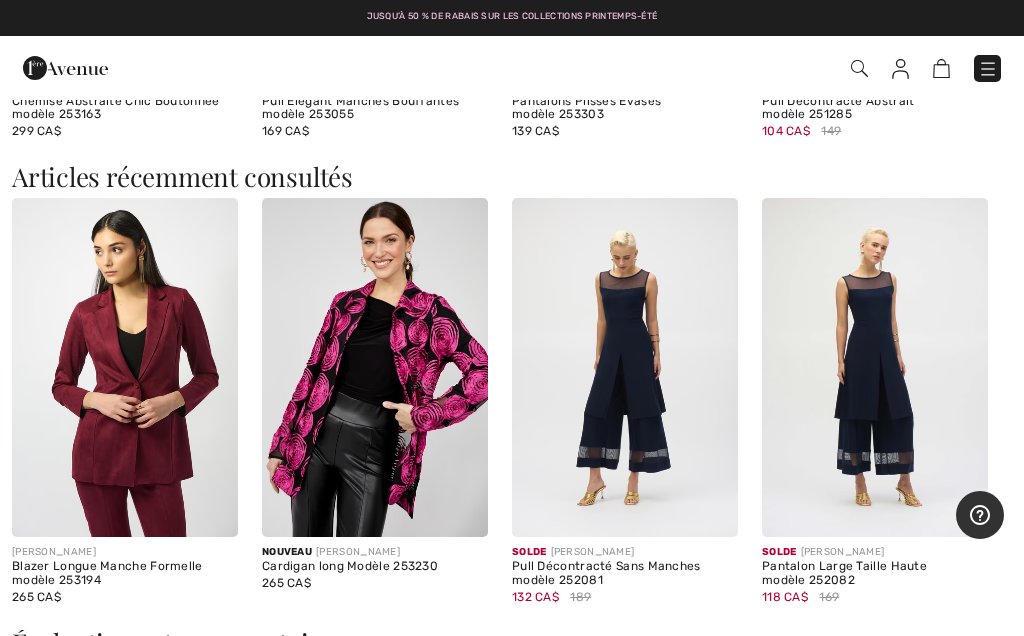 click at bounding box center [375, 367] 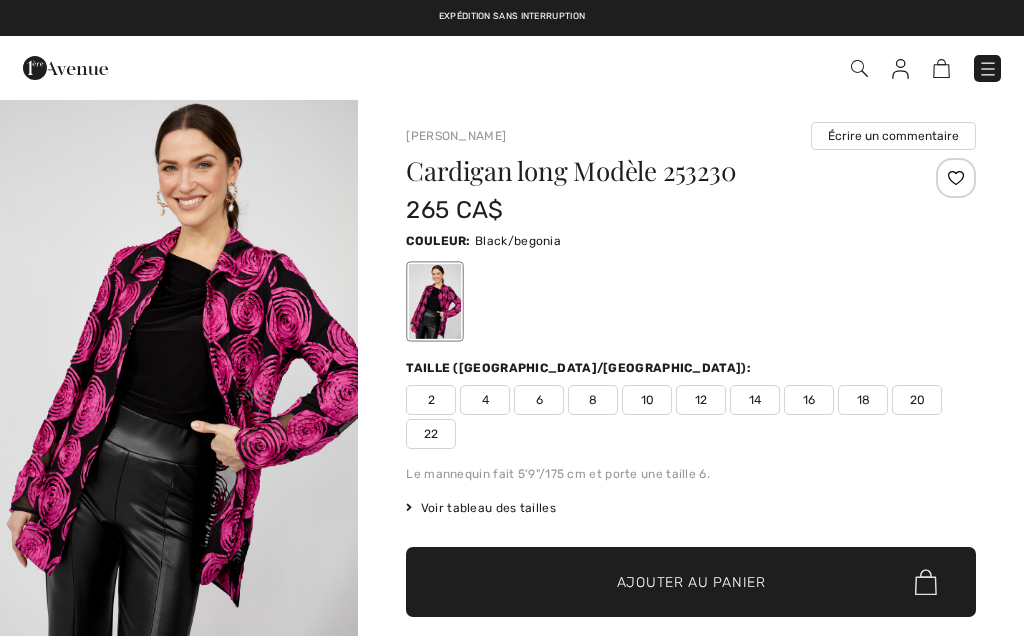scroll, scrollTop: 0, scrollLeft: 0, axis: both 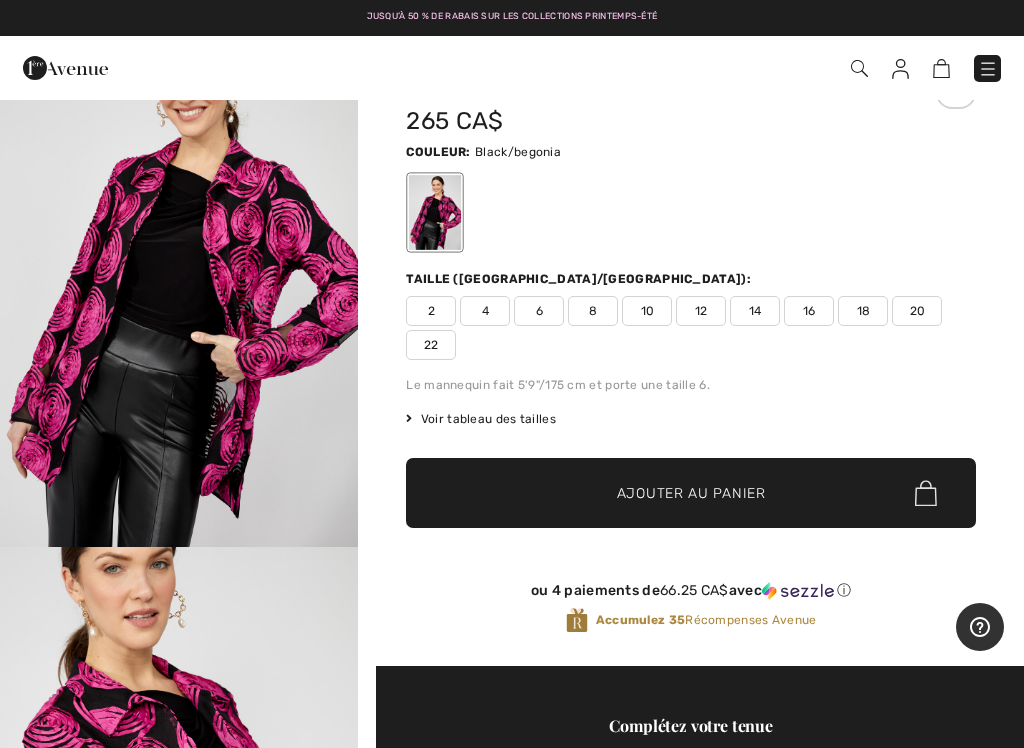 click on "Voir tableau des tailles" at bounding box center [481, 419] 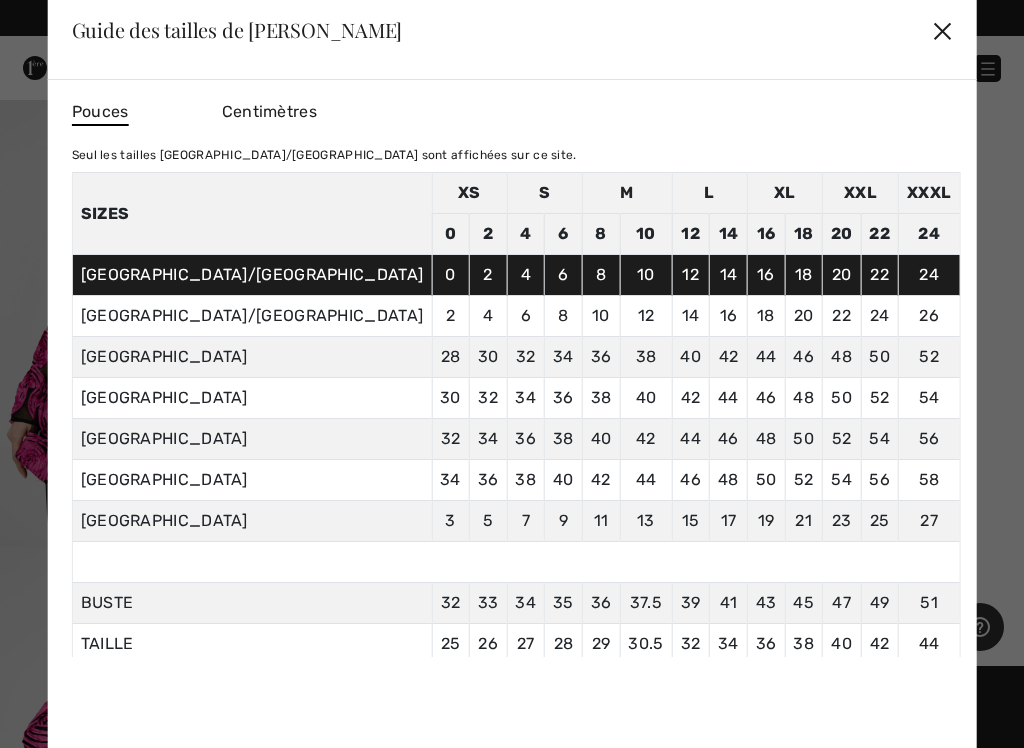 click on "✕" at bounding box center [942, 30] 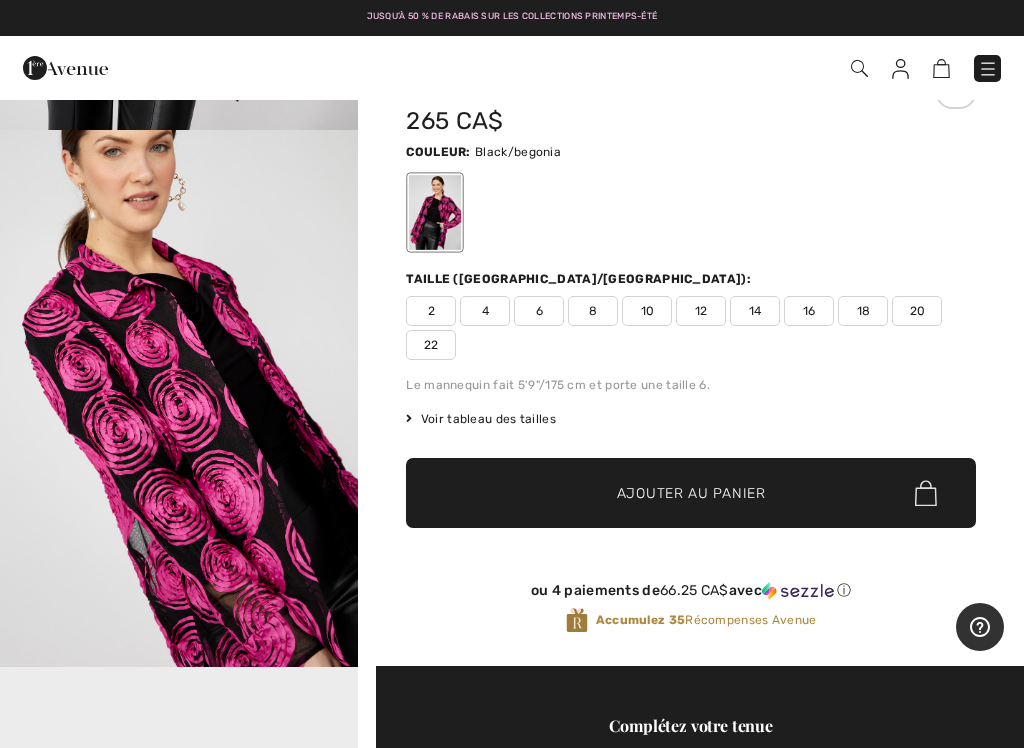 scroll, scrollTop: 443, scrollLeft: 0, axis: vertical 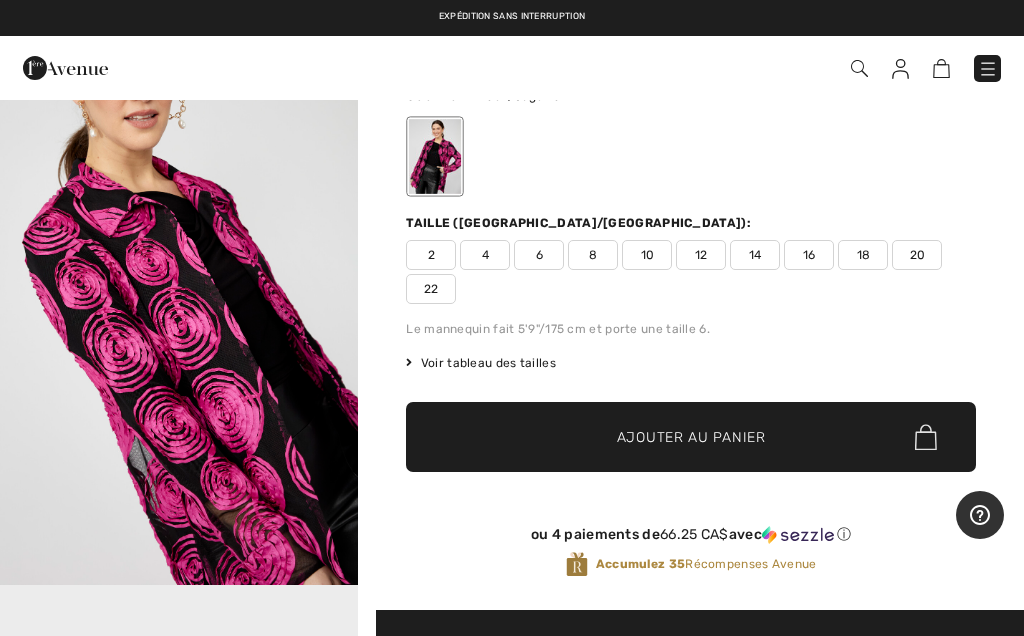 click on "Ajouter au panier" at bounding box center [691, 437] 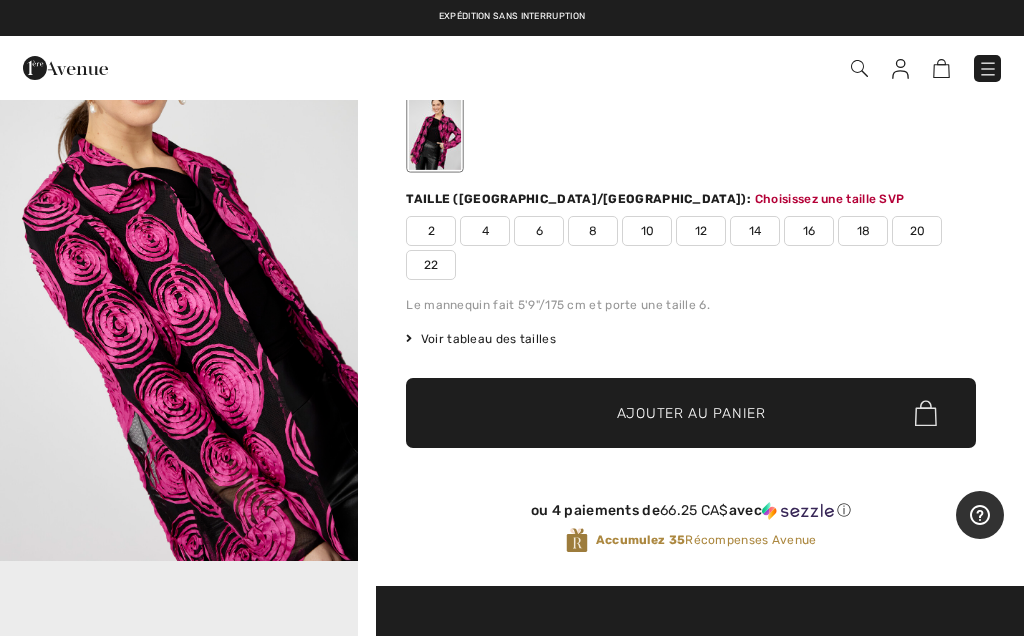 scroll, scrollTop: 214, scrollLeft: 0, axis: vertical 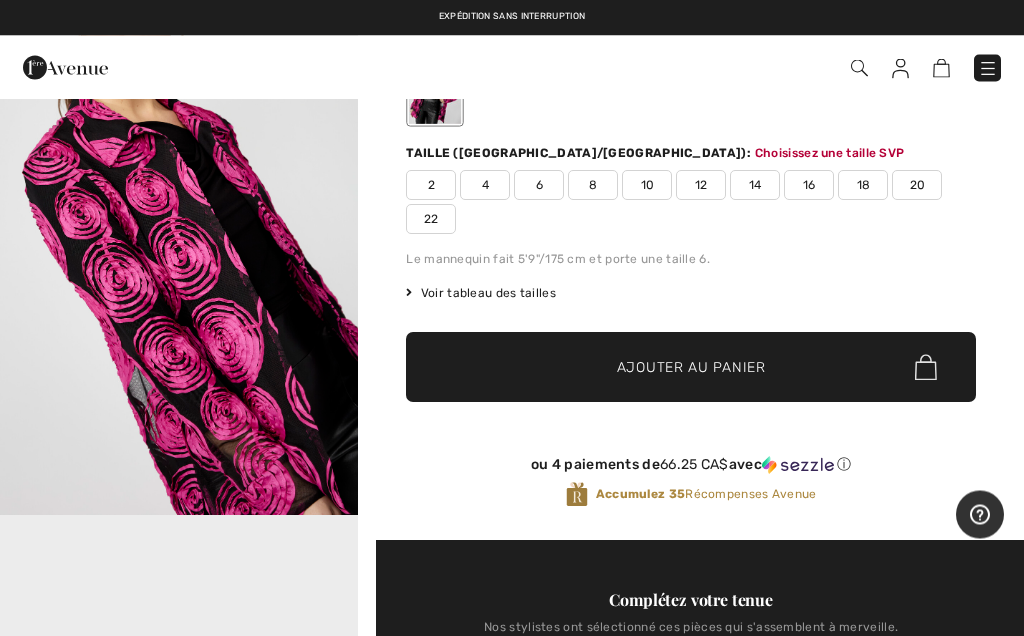 click on "18" at bounding box center (863, 186) 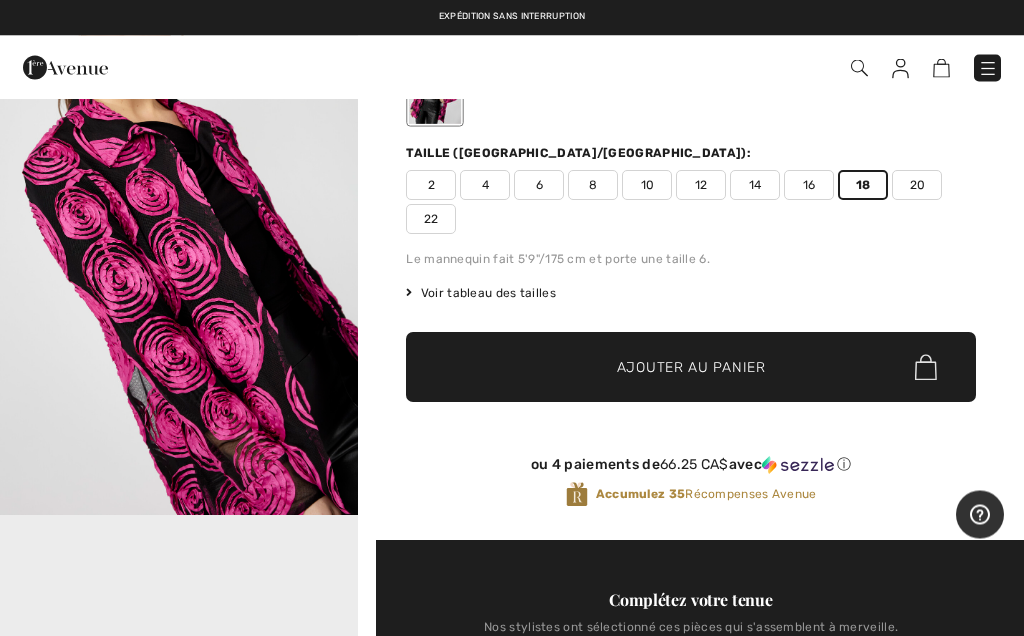 scroll, scrollTop: 215, scrollLeft: 0, axis: vertical 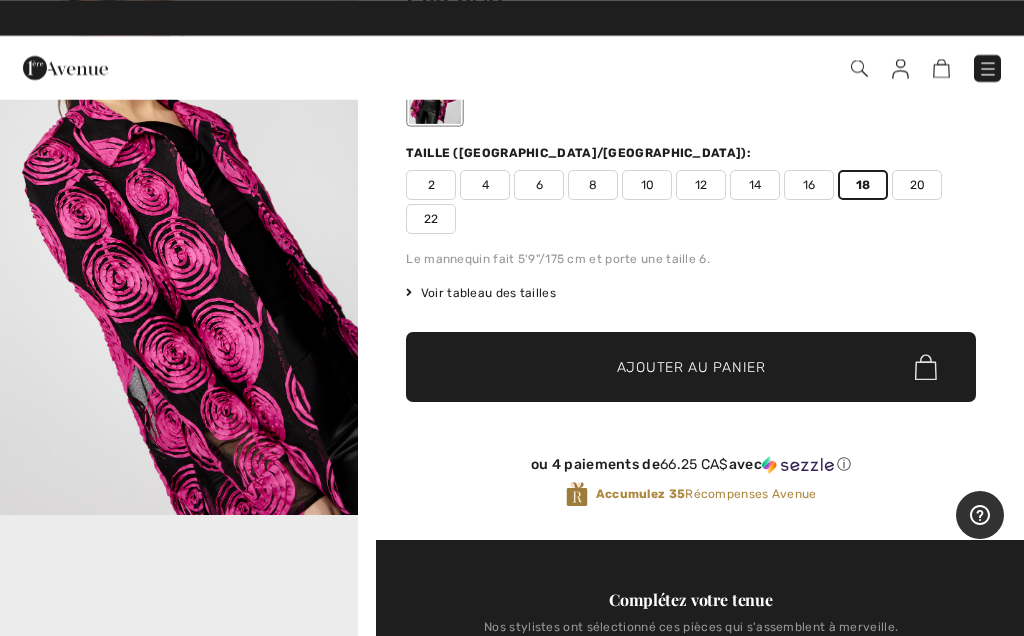 click on "Ajouter au panier" at bounding box center [691, 367] 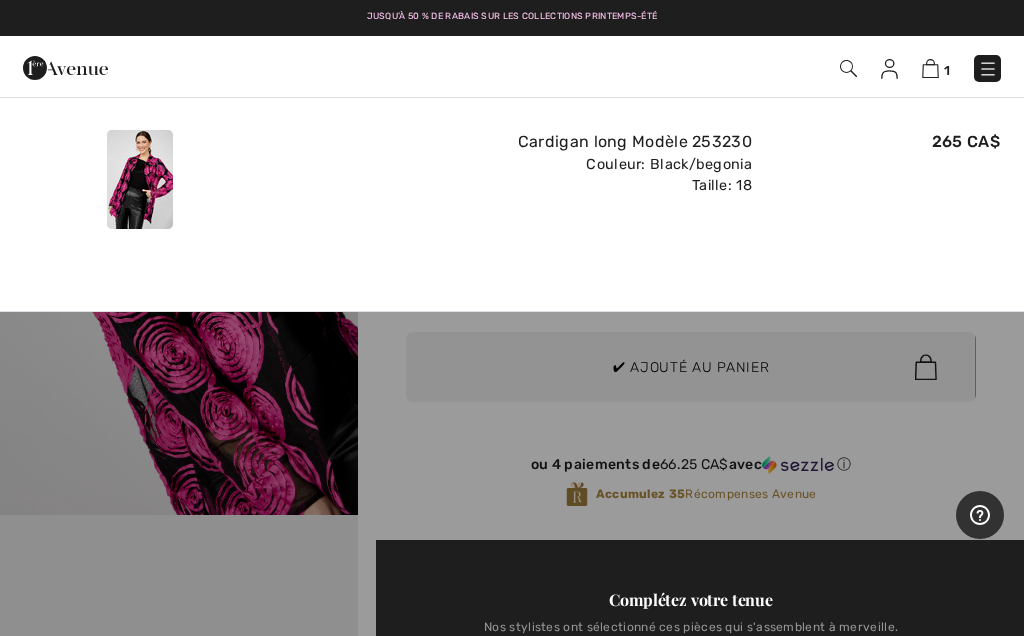 scroll, scrollTop: 0, scrollLeft: 0, axis: both 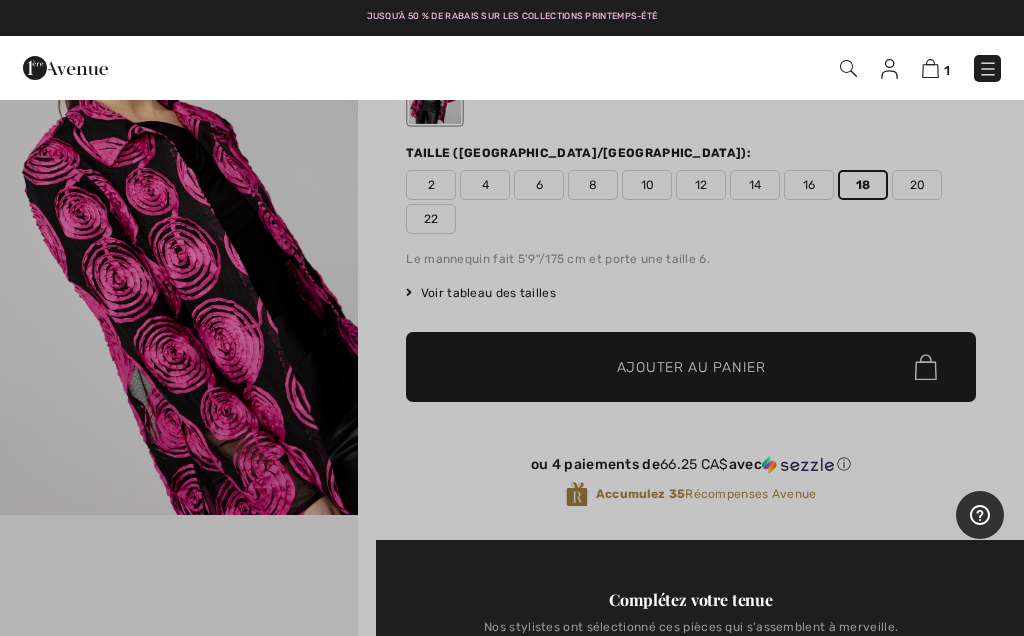 click at bounding box center (930, 68) 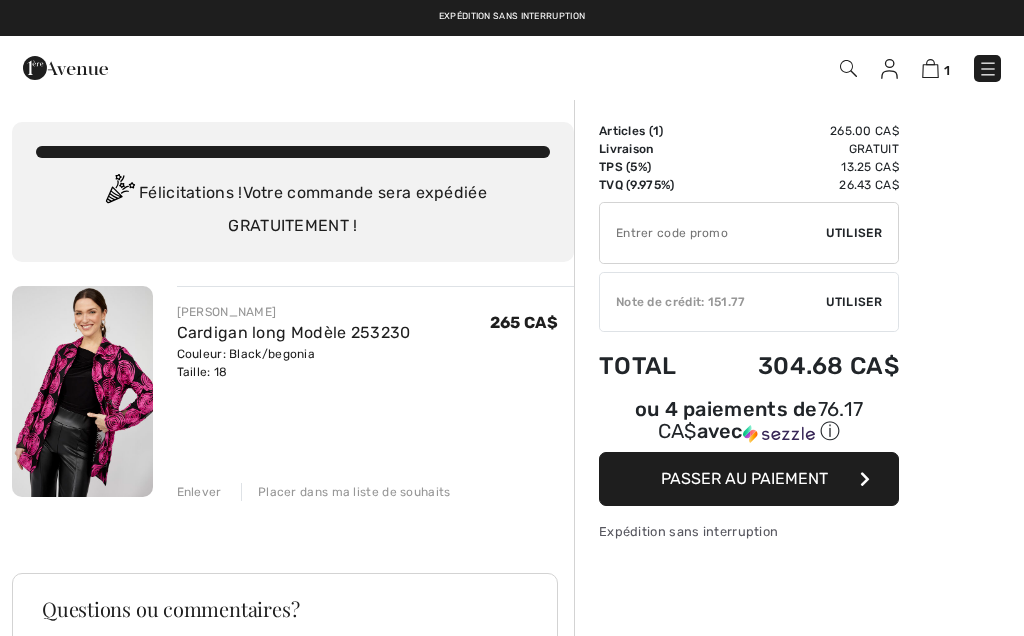scroll, scrollTop: 0, scrollLeft: 0, axis: both 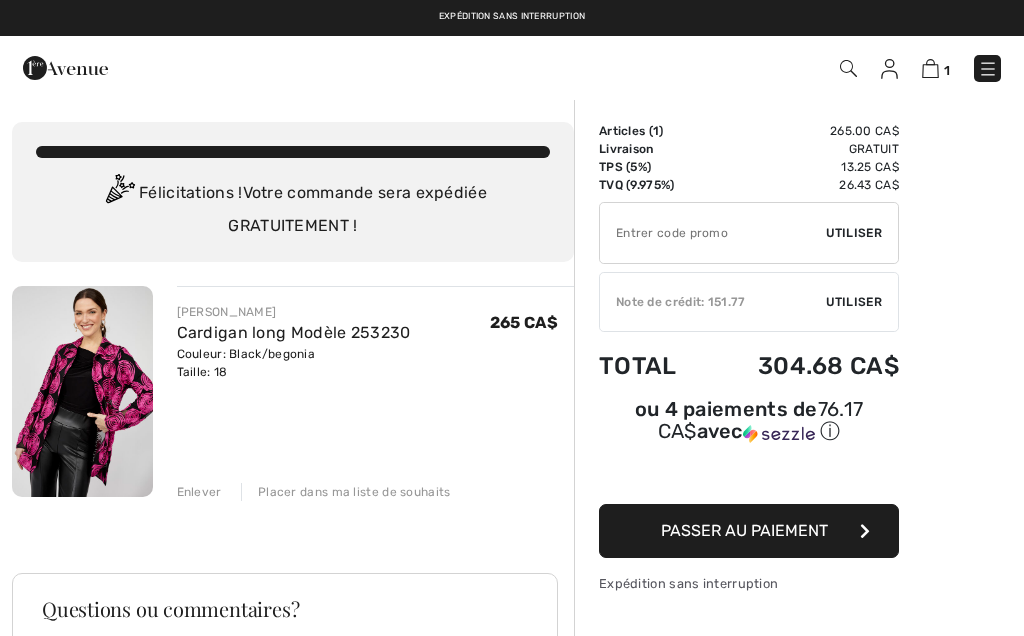 click on "Note de crédit: 151.77" at bounding box center (713, 302) 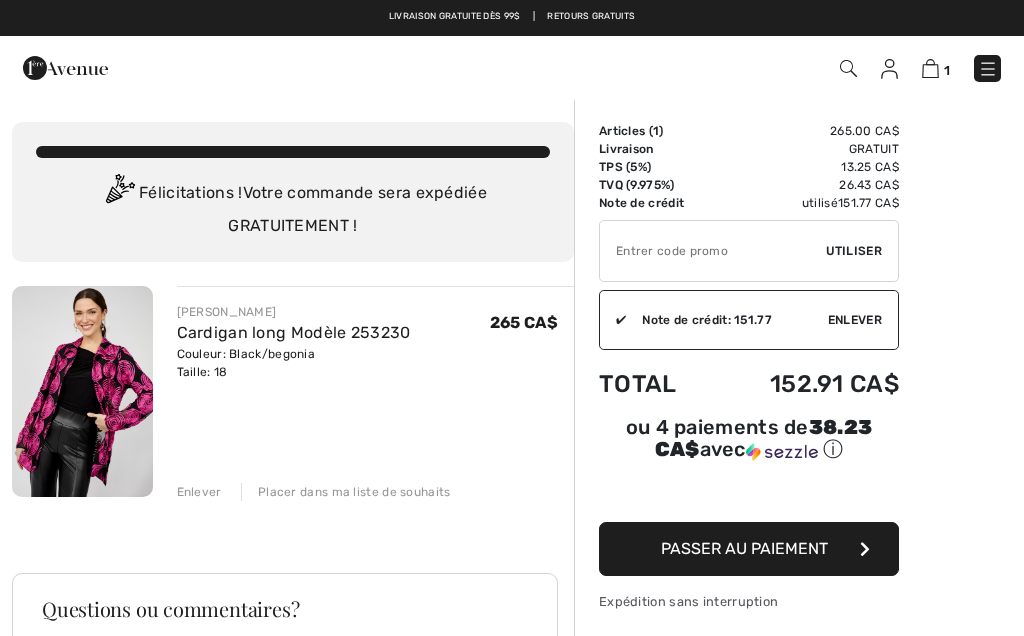 click on "Passer au paiement" at bounding box center (744, 548) 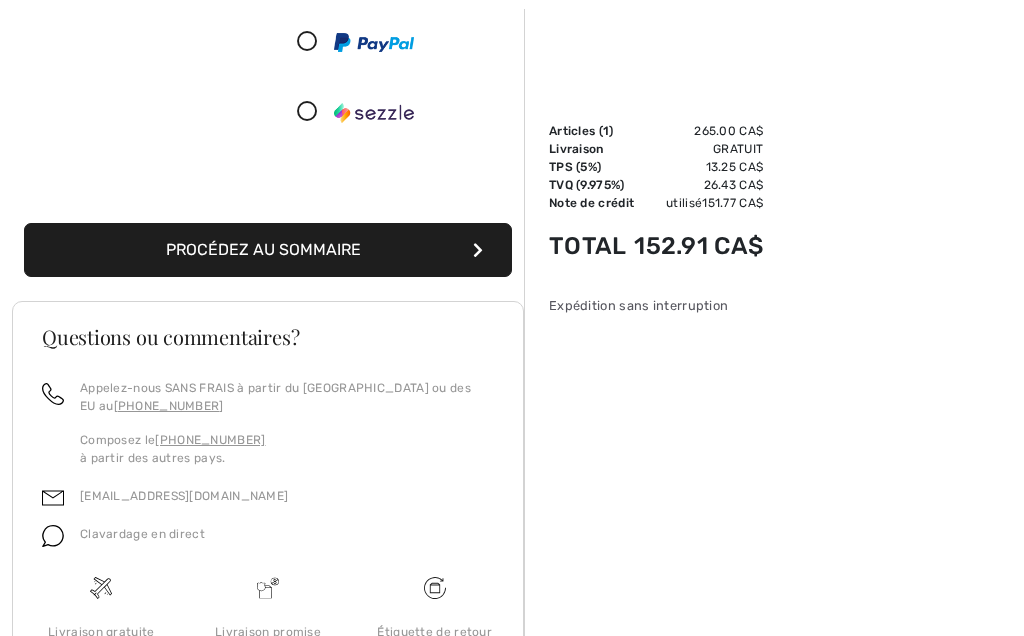 scroll, scrollTop: 470, scrollLeft: 0, axis: vertical 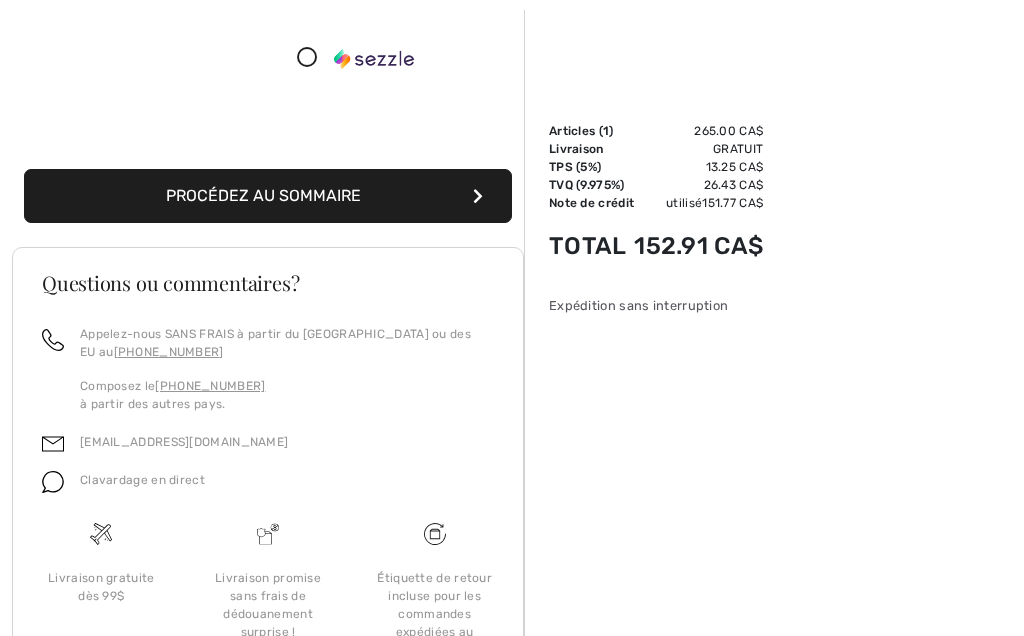 click on "Procédez au sommaire" at bounding box center (268, 196) 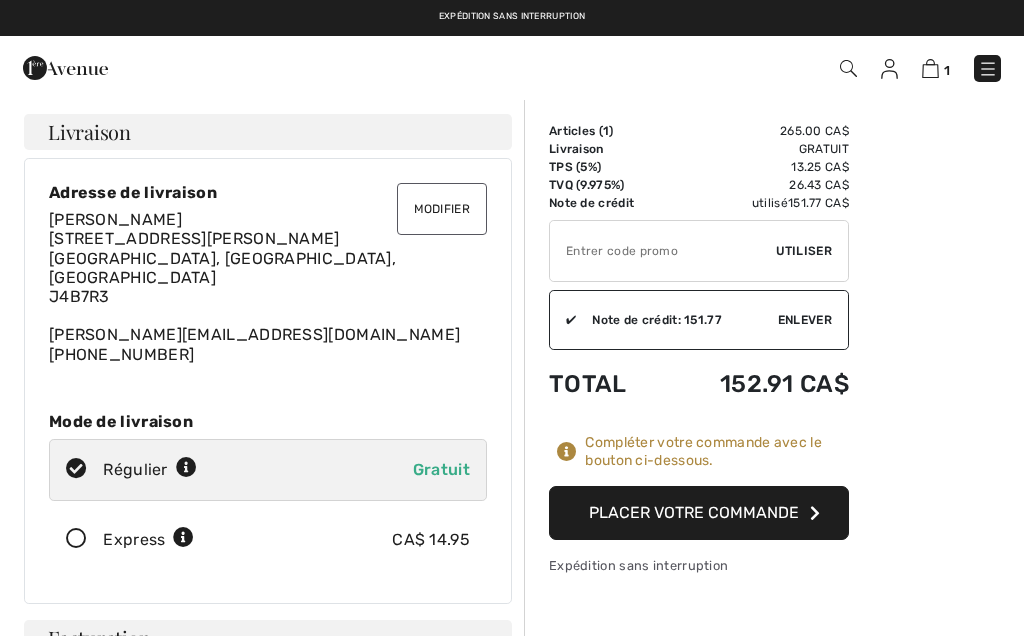 scroll, scrollTop: 0, scrollLeft: 0, axis: both 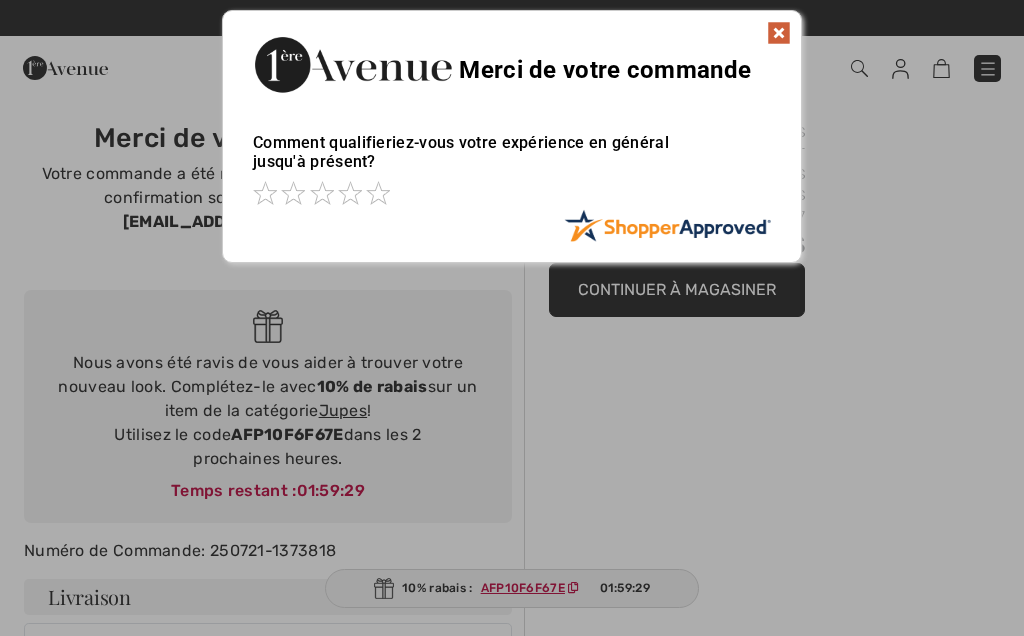 click on "Merci de votre commande" at bounding box center (512, 62) 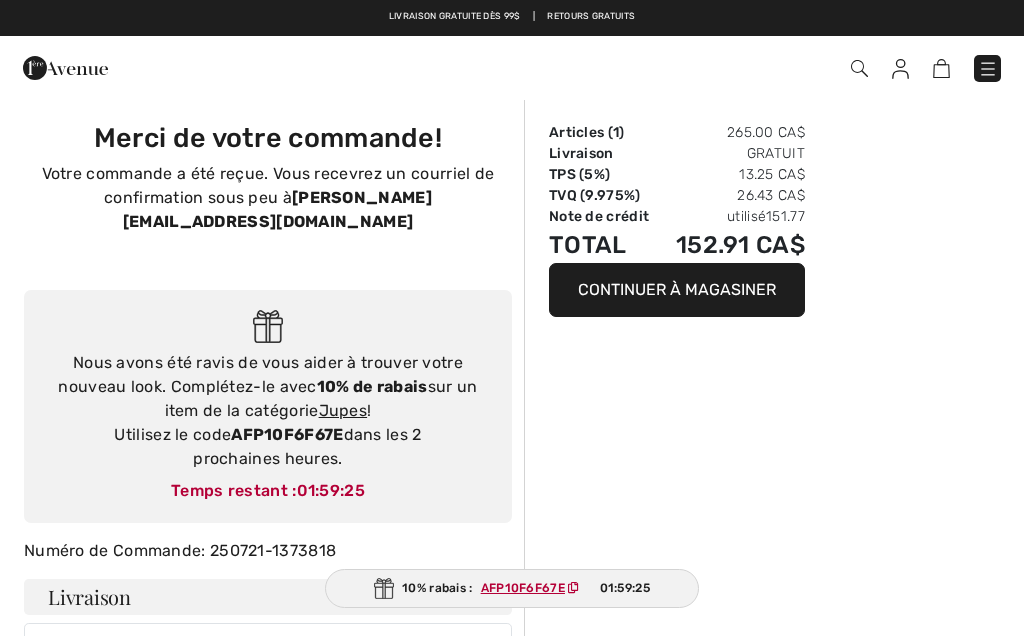 click at bounding box center [988, 69] 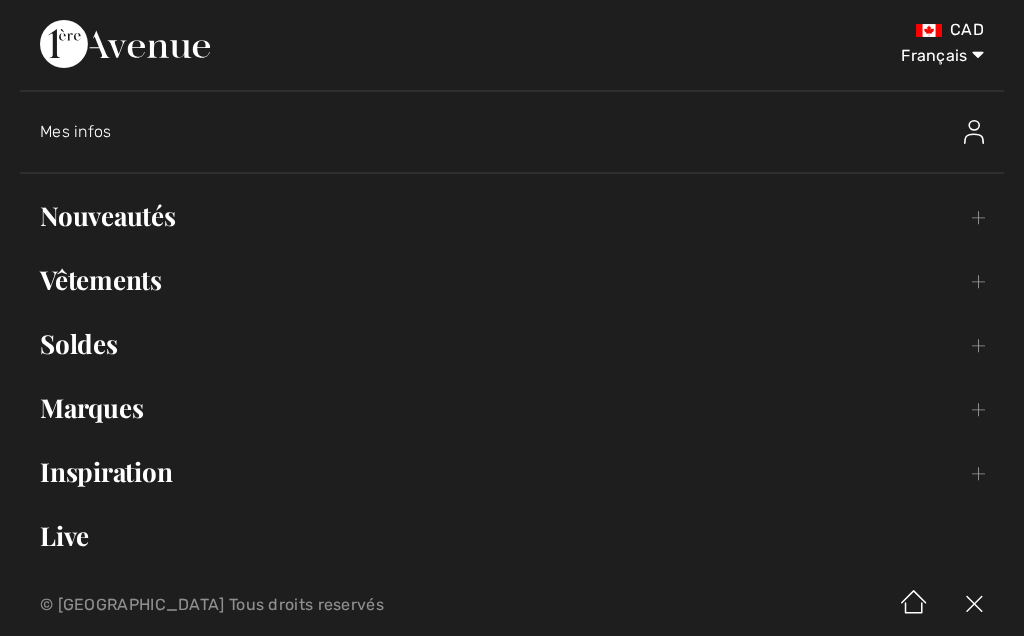 click at bounding box center (883, 132) 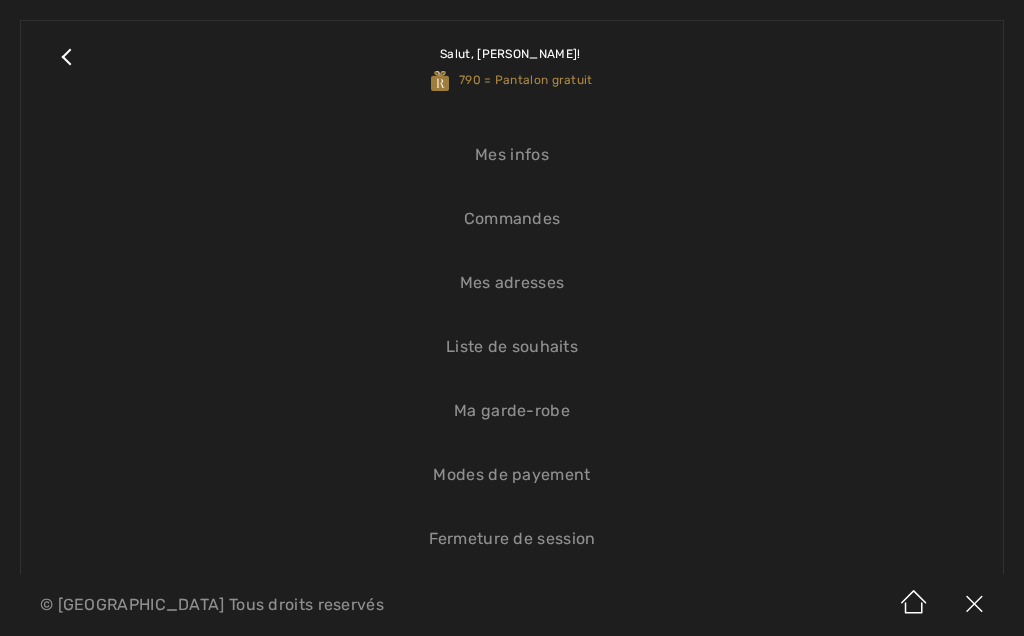 click on "Fermeture de session" at bounding box center [512, 539] 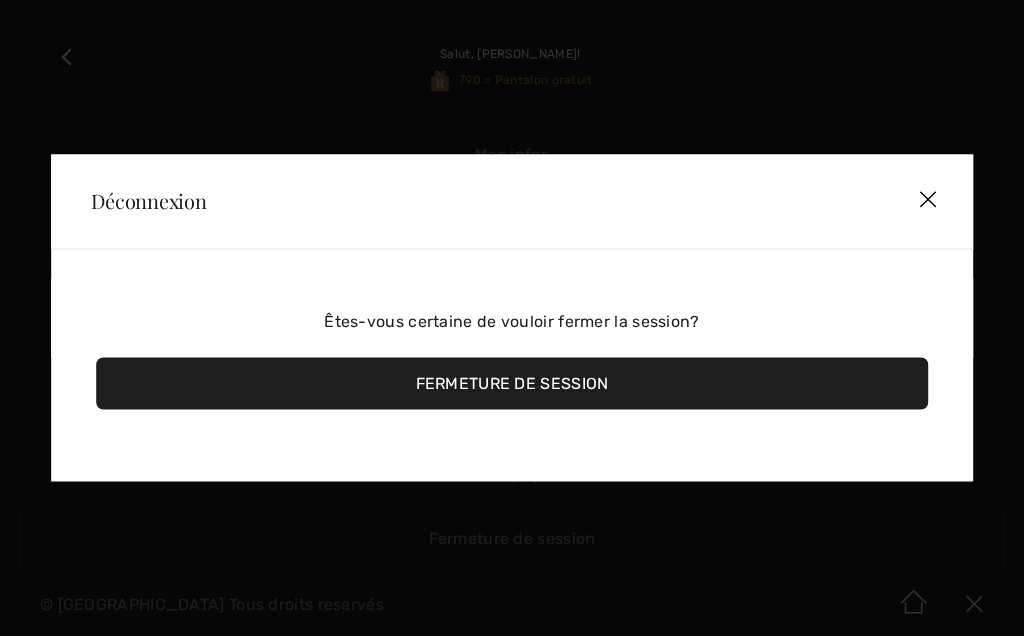 click on "Fermeture de session" at bounding box center (512, 384) 